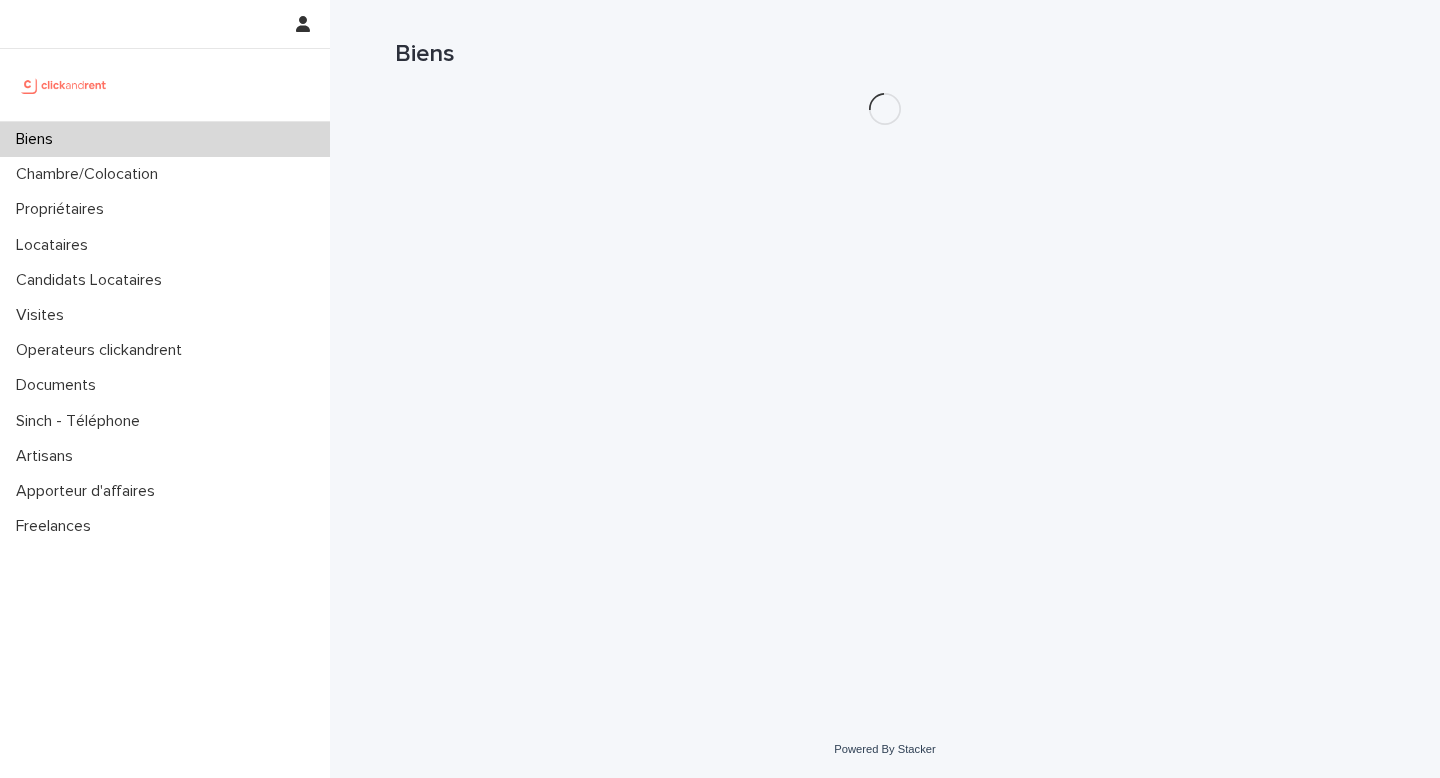 scroll, scrollTop: 0, scrollLeft: 0, axis: both 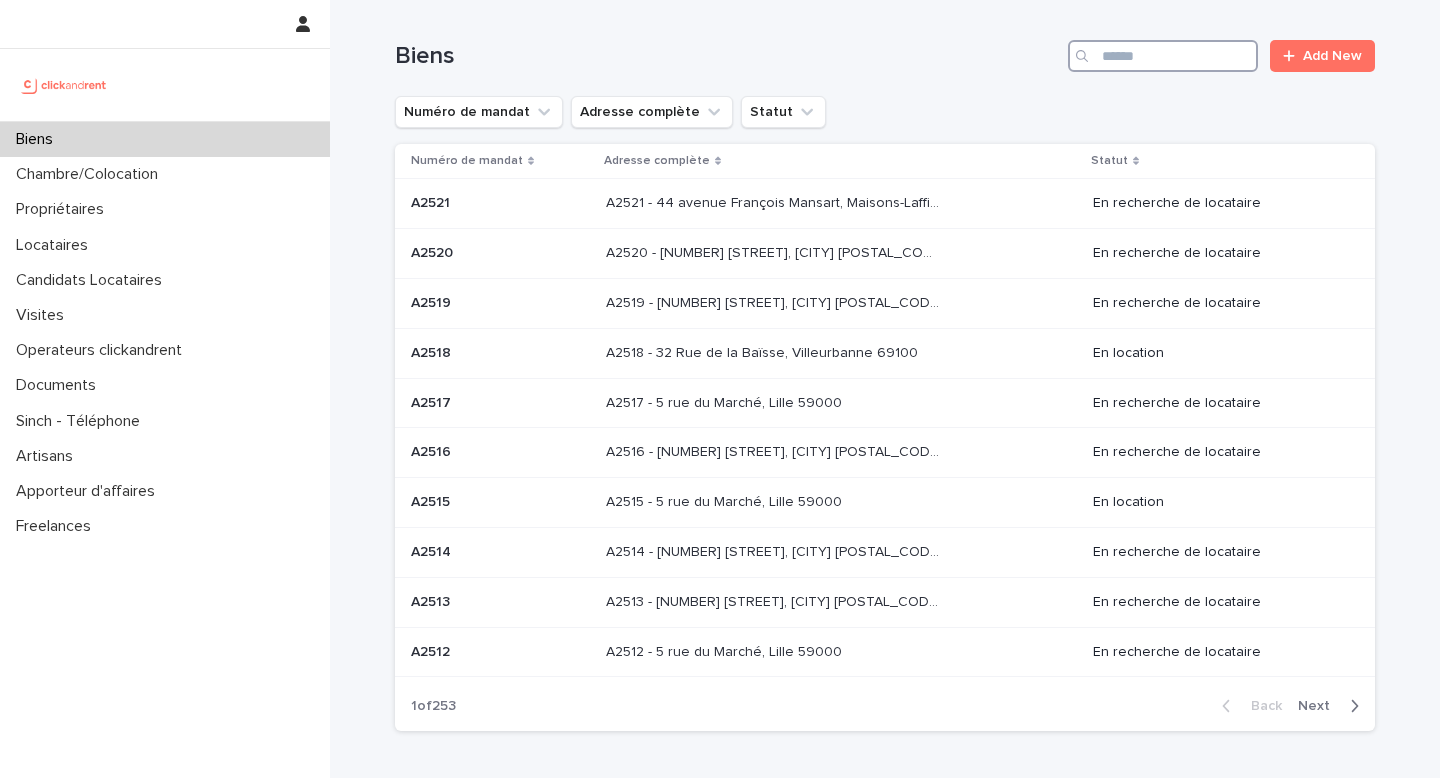 click at bounding box center [1163, 56] 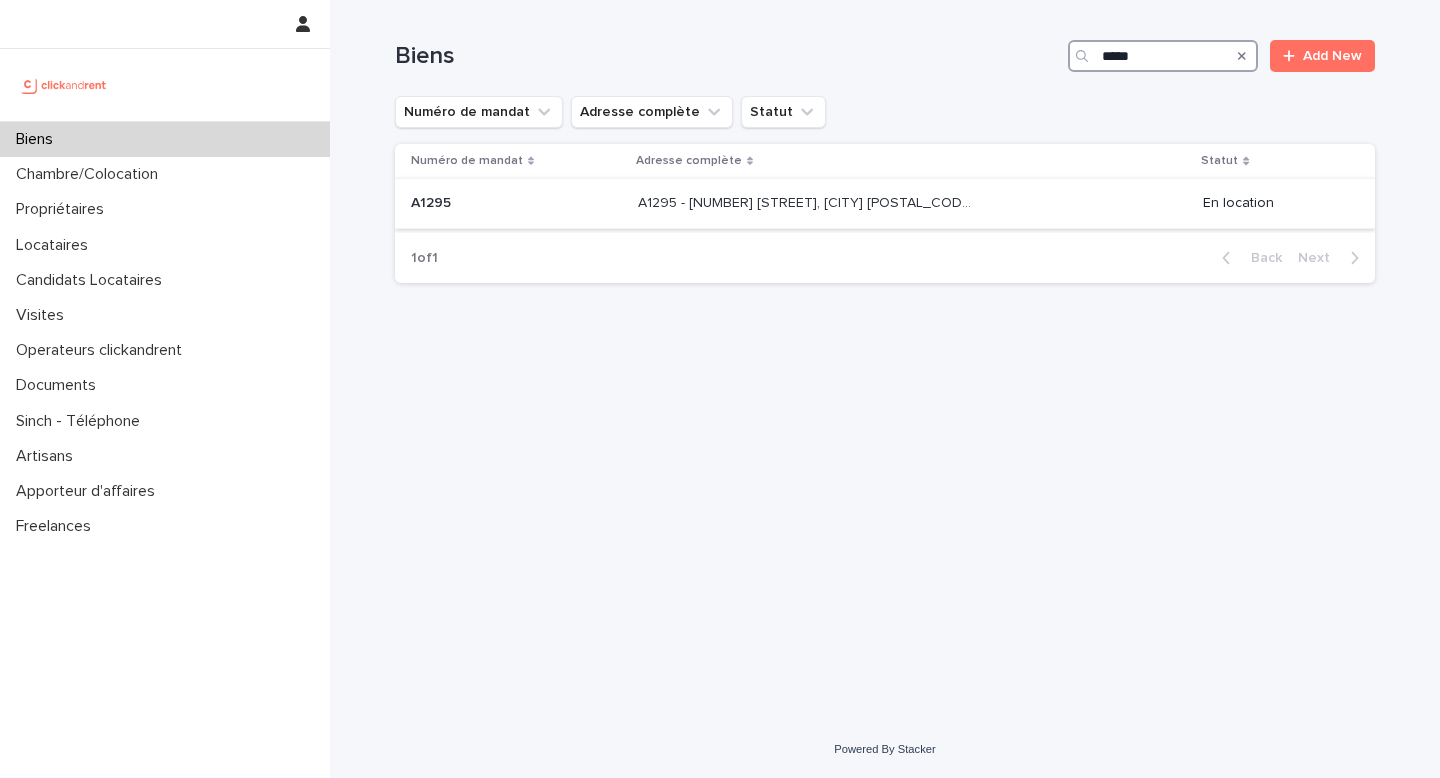type on "*****" 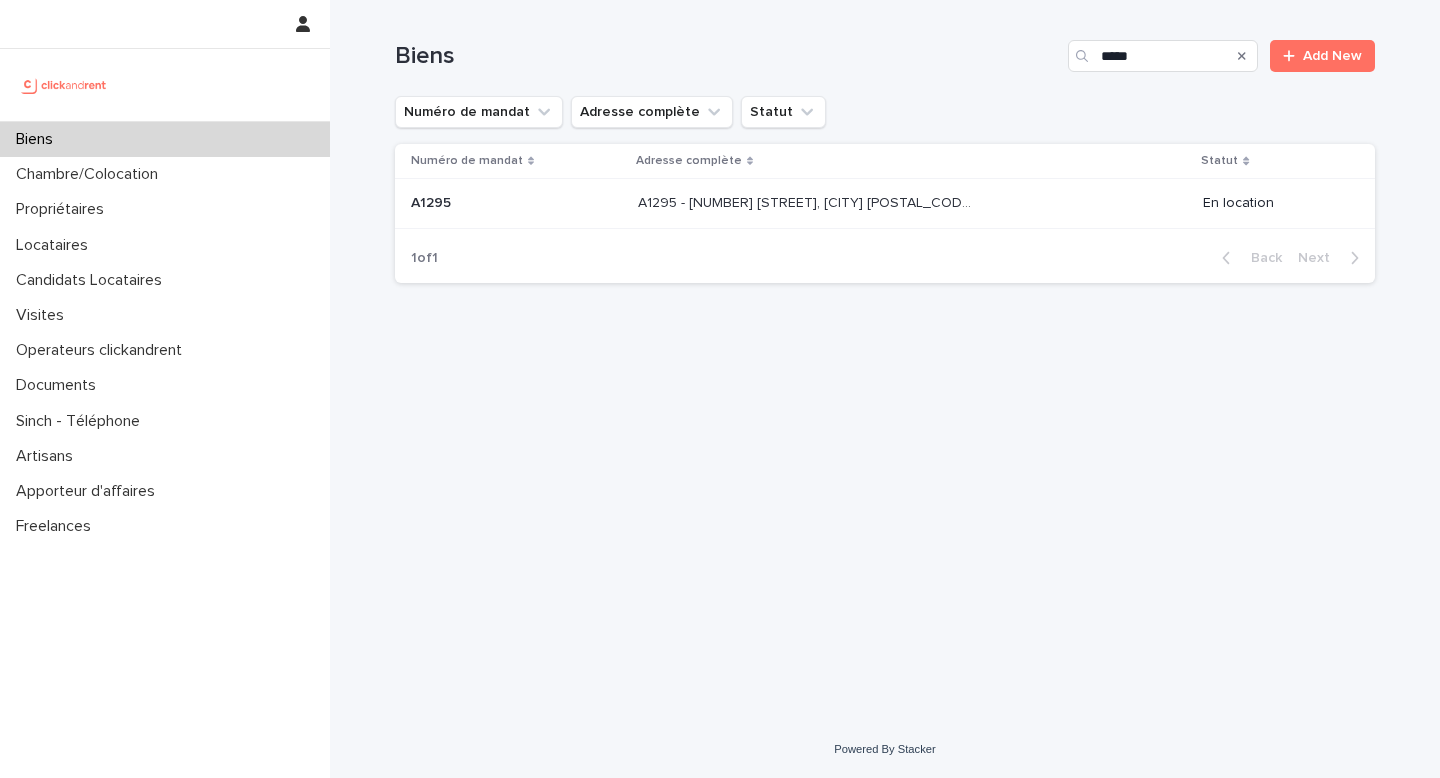 click on "A1295 - [NUMBER] [STREET], [CITY] [POSTAL_CODE]" at bounding box center [806, 201] 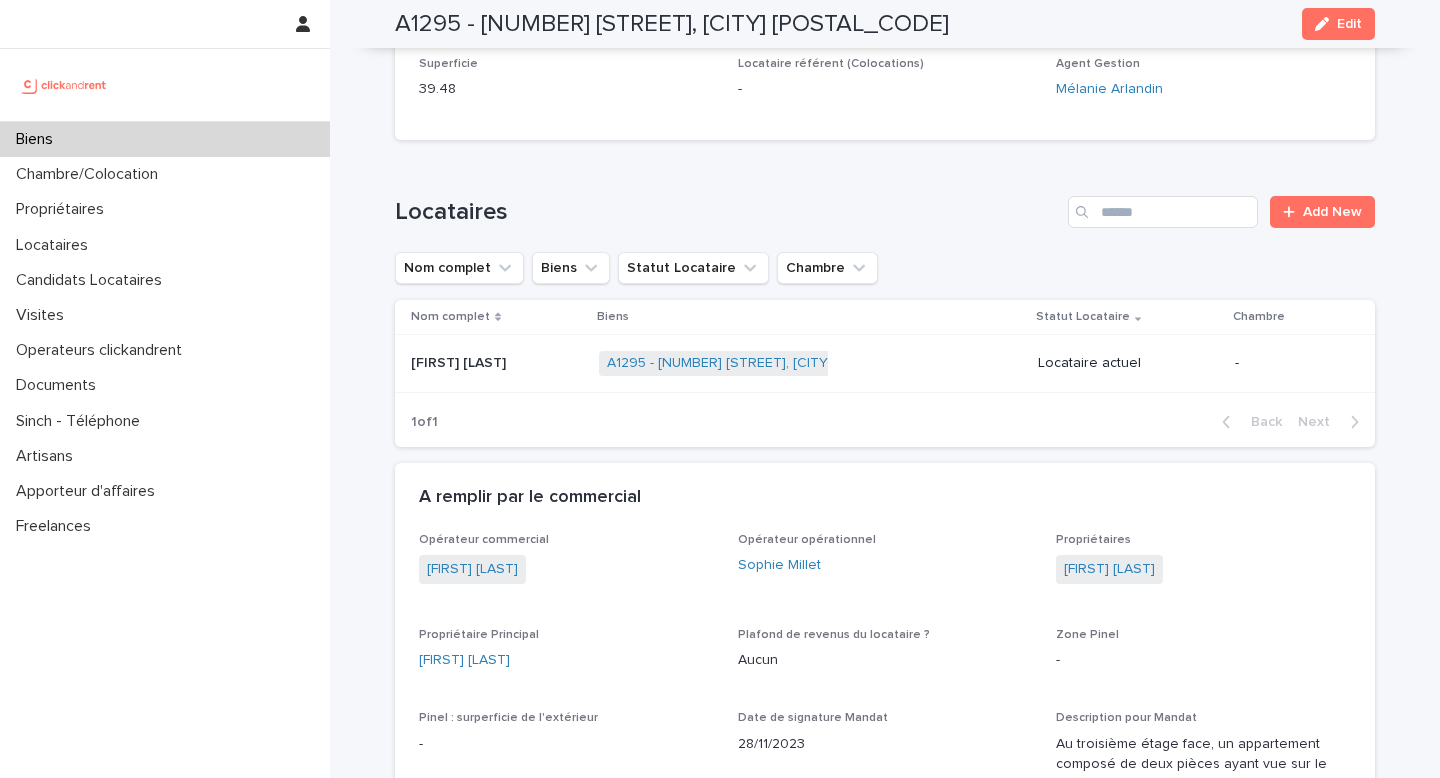 scroll, scrollTop: 1083, scrollLeft: 0, axis: vertical 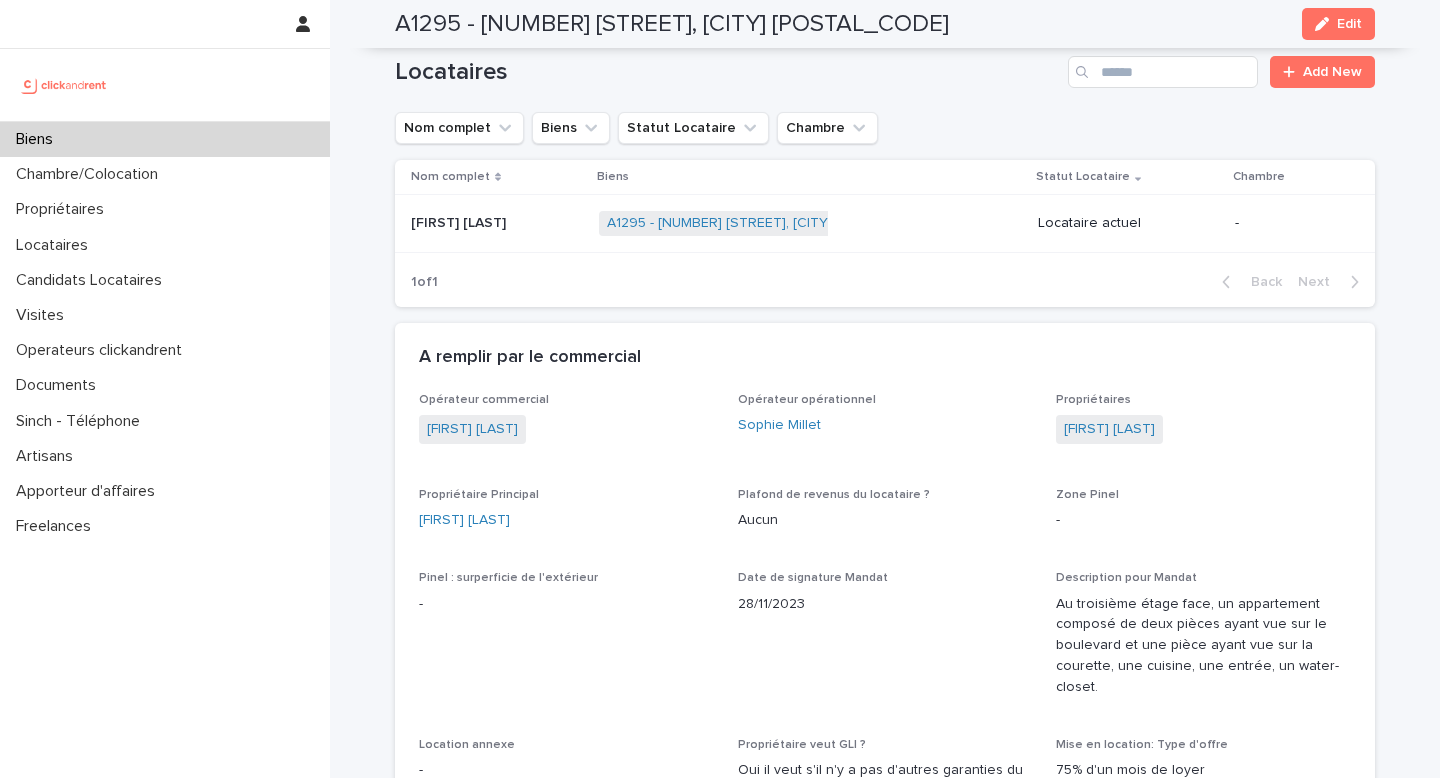 click on "[FIRST] [LAST] [FIRST] [LAST]" at bounding box center (493, 224) 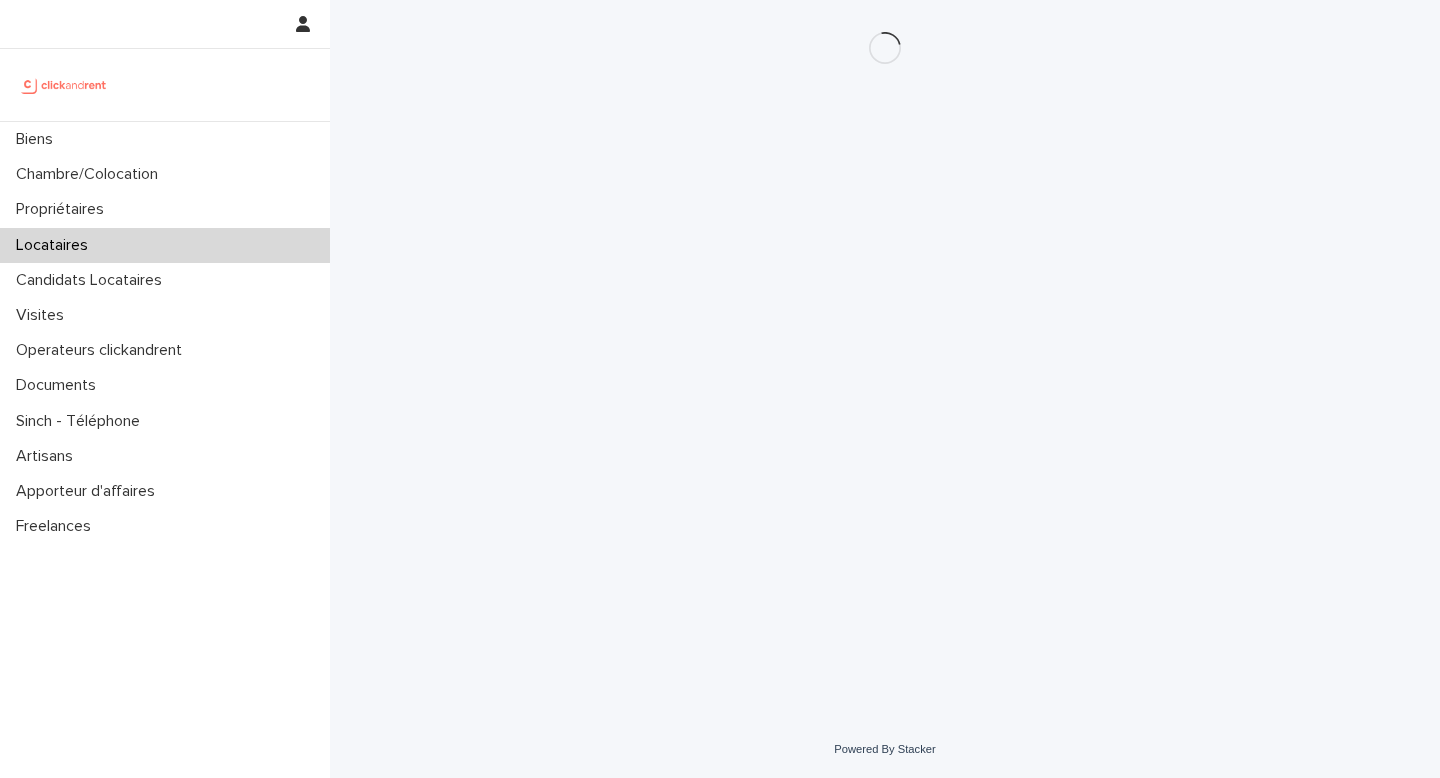 scroll, scrollTop: 0, scrollLeft: 0, axis: both 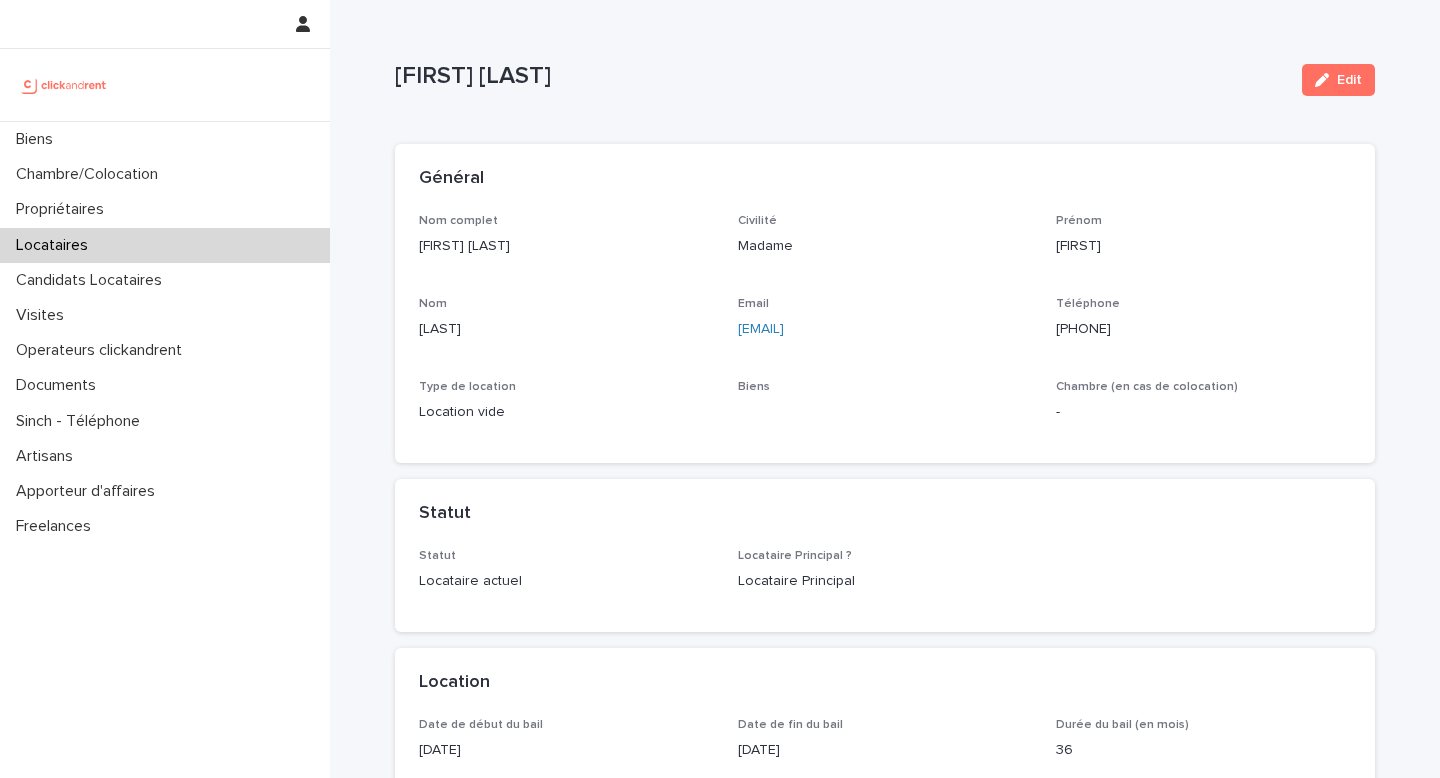 click on "[EMAIL]" at bounding box center [885, 329] 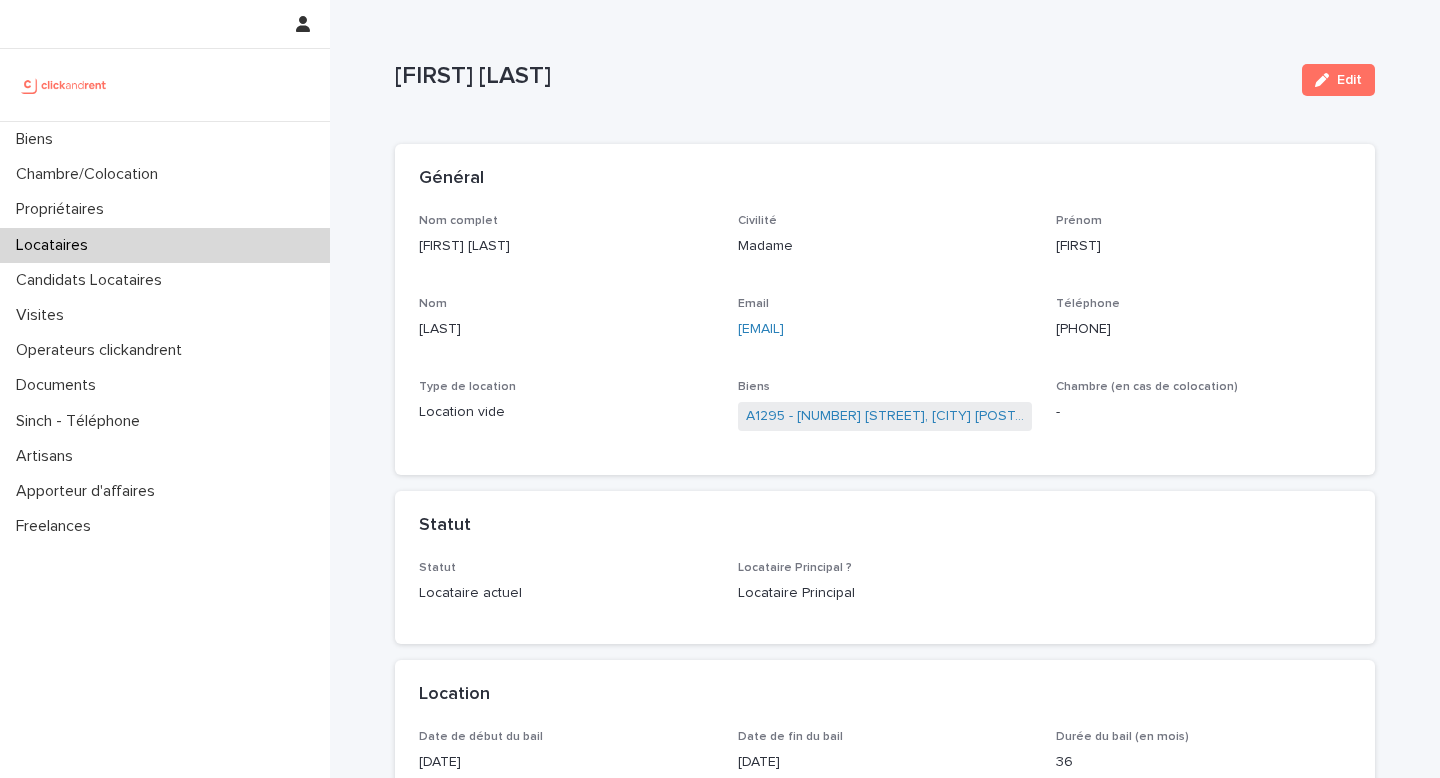 click on "[EMAIL]" at bounding box center (885, 329) 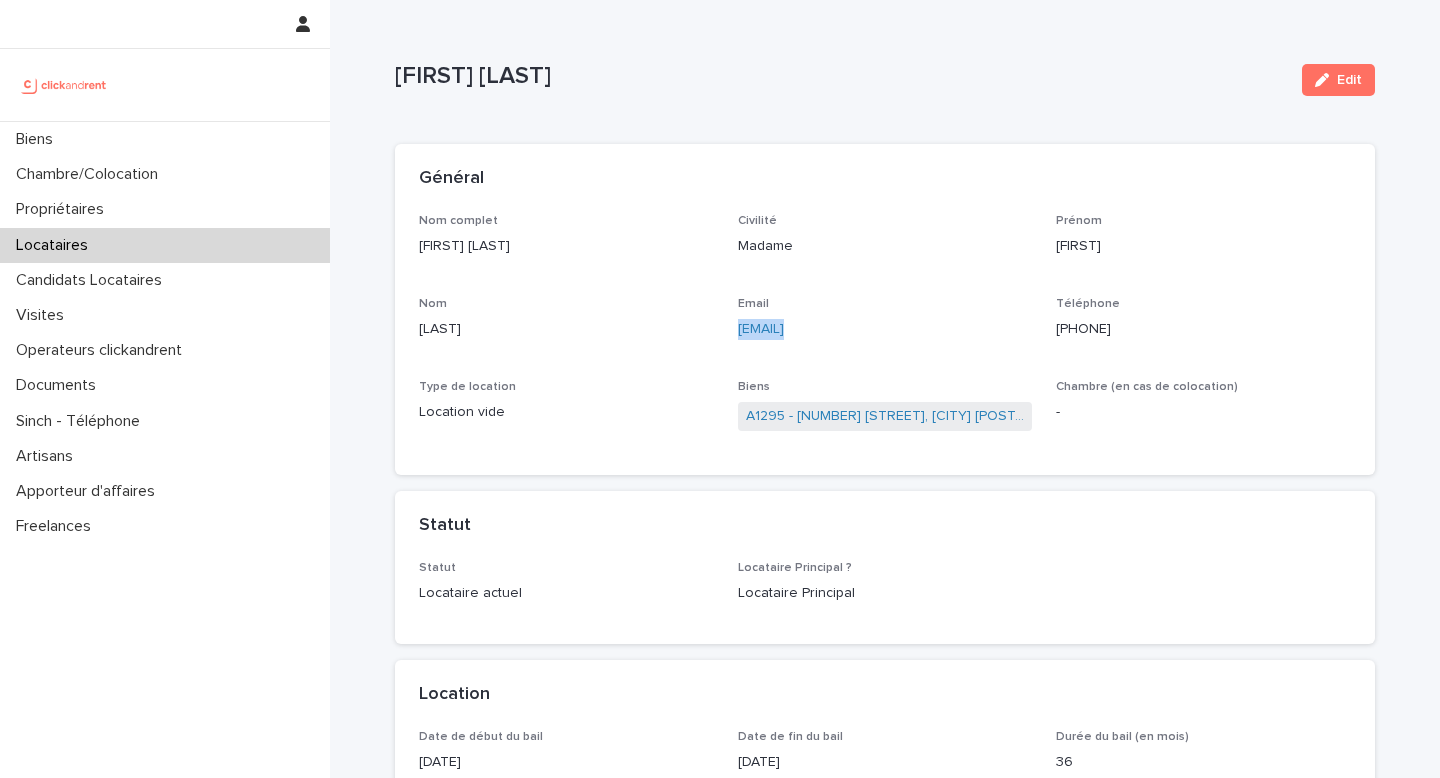 click on "[EMAIL]" at bounding box center (885, 329) 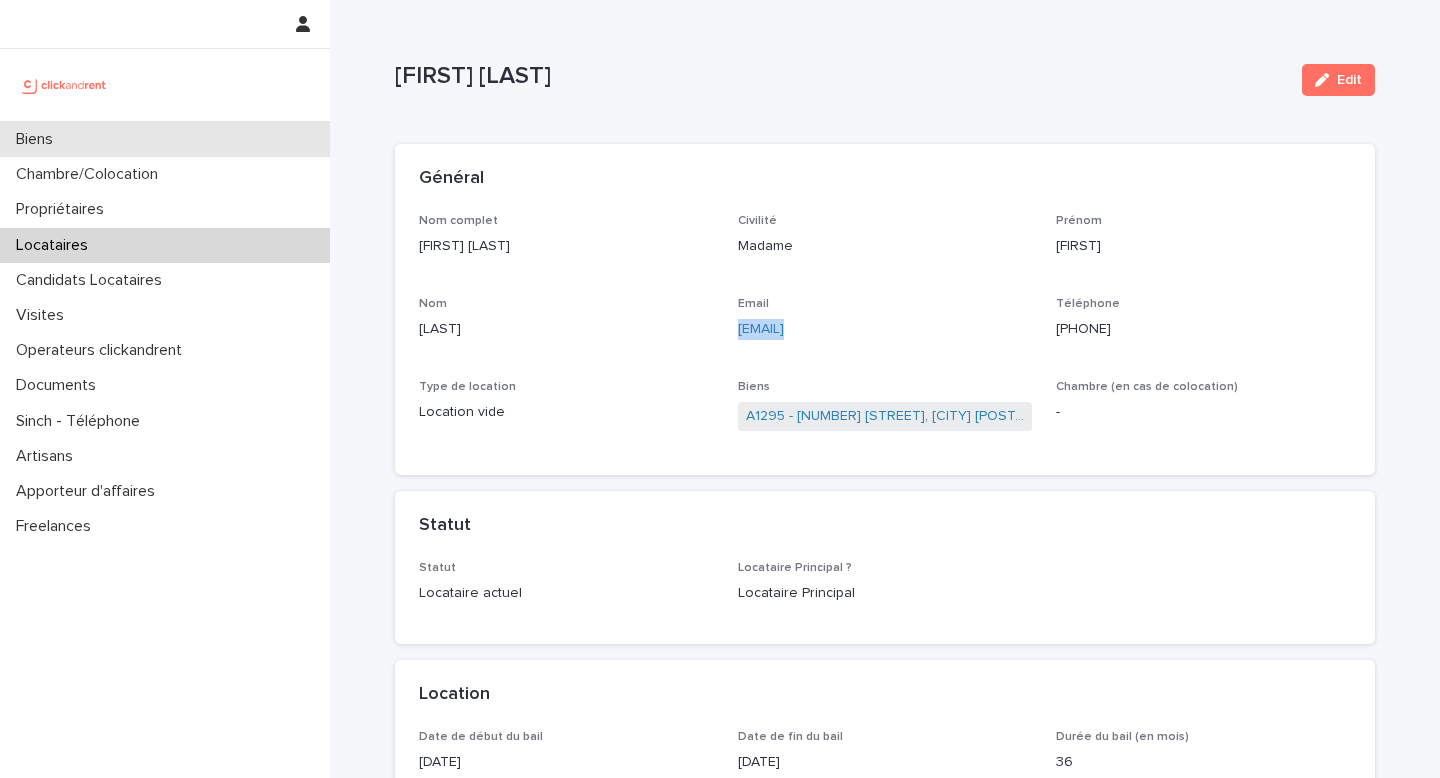 click on "Biens" at bounding box center (165, 139) 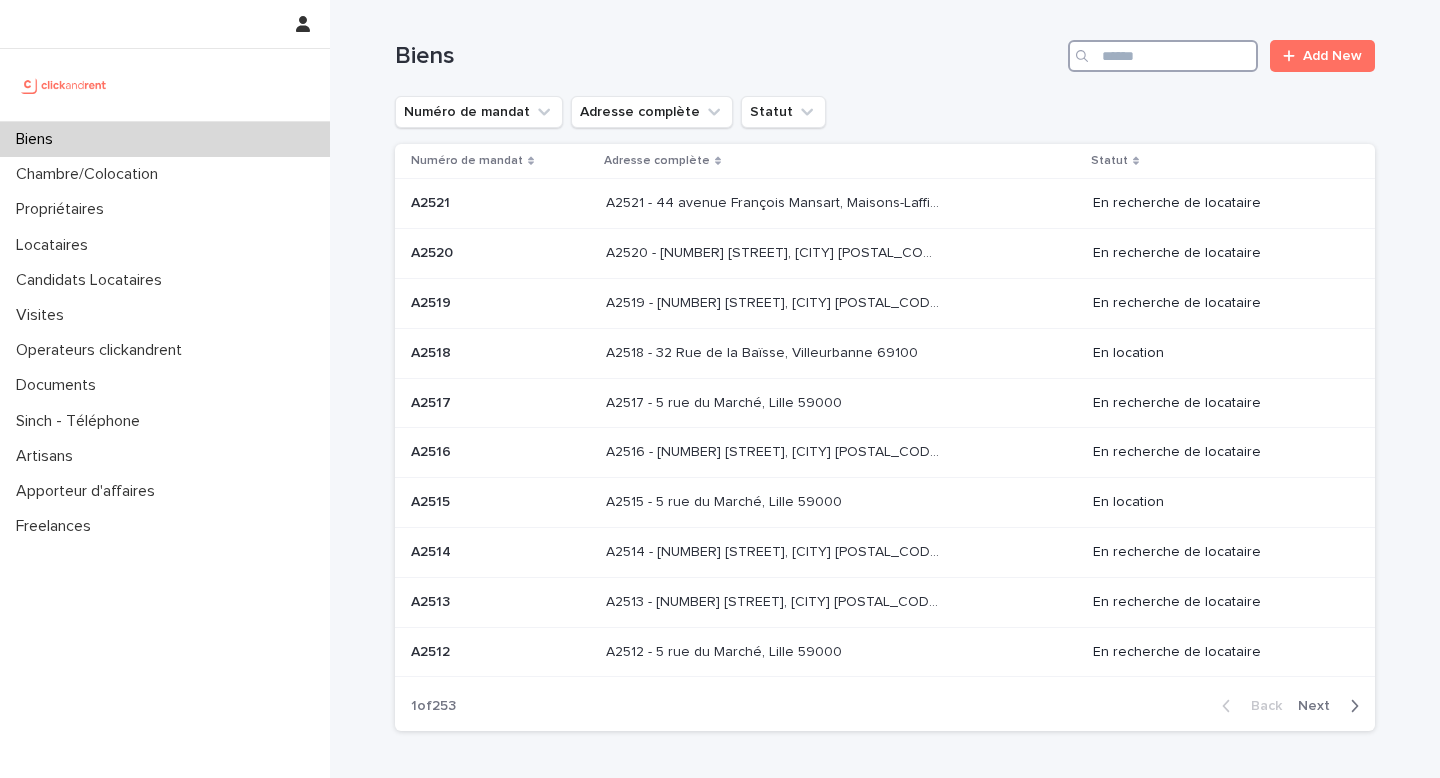 click at bounding box center (1163, 56) 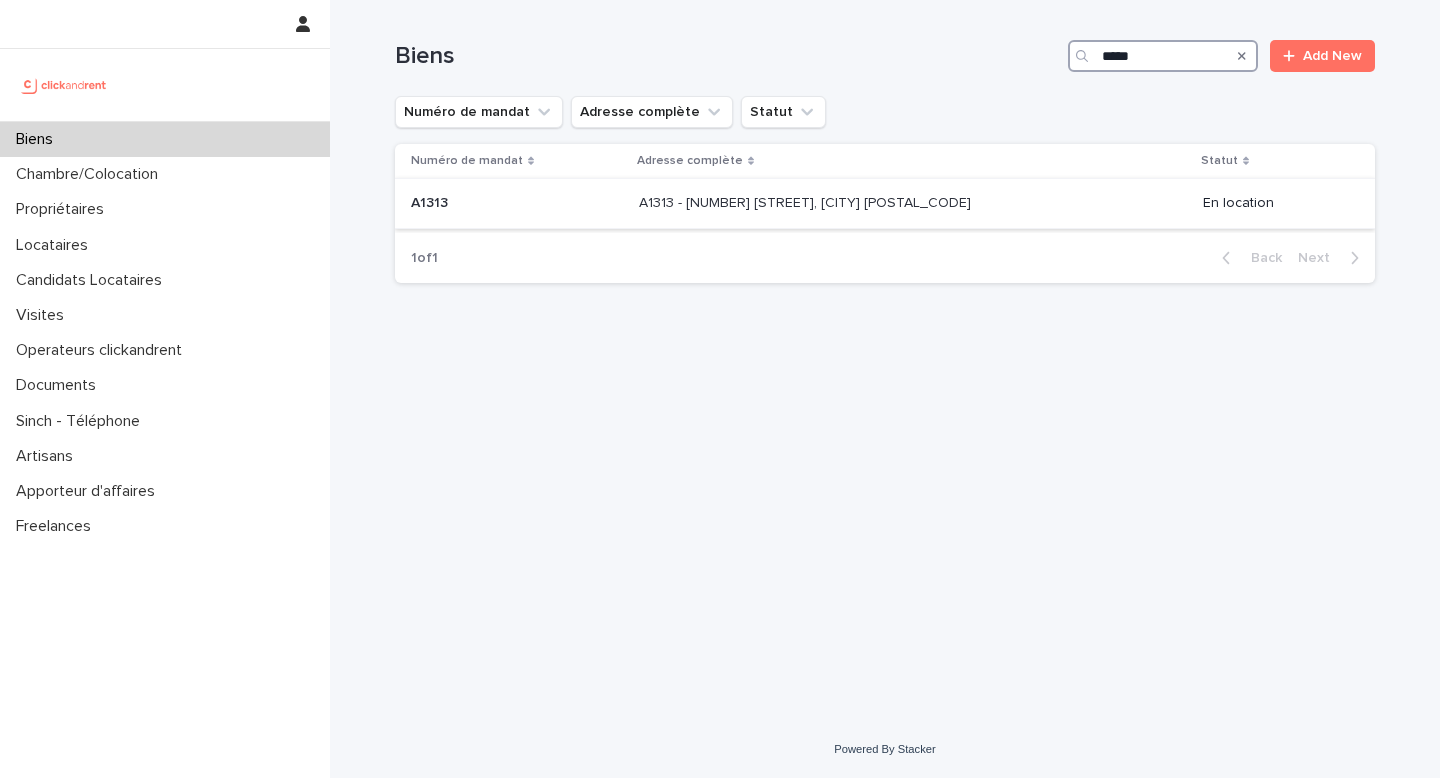 type on "*****" 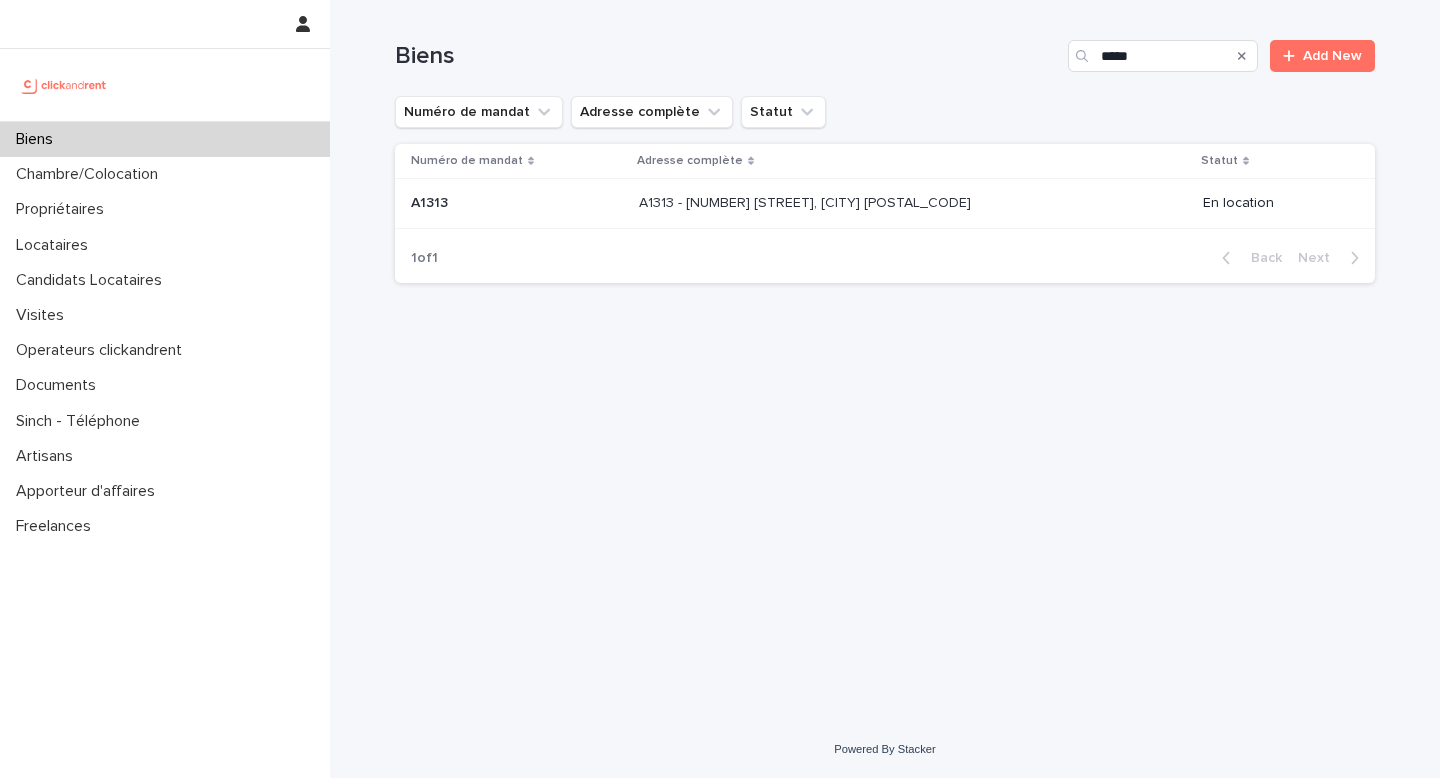 click on "A1313 - [NUMBER] [STREET], [CITY] [POSTAL_CODE] A1313 - [NUMBER] [STREET], [CITY] [POSTAL_CODE]" at bounding box center (913, 203) 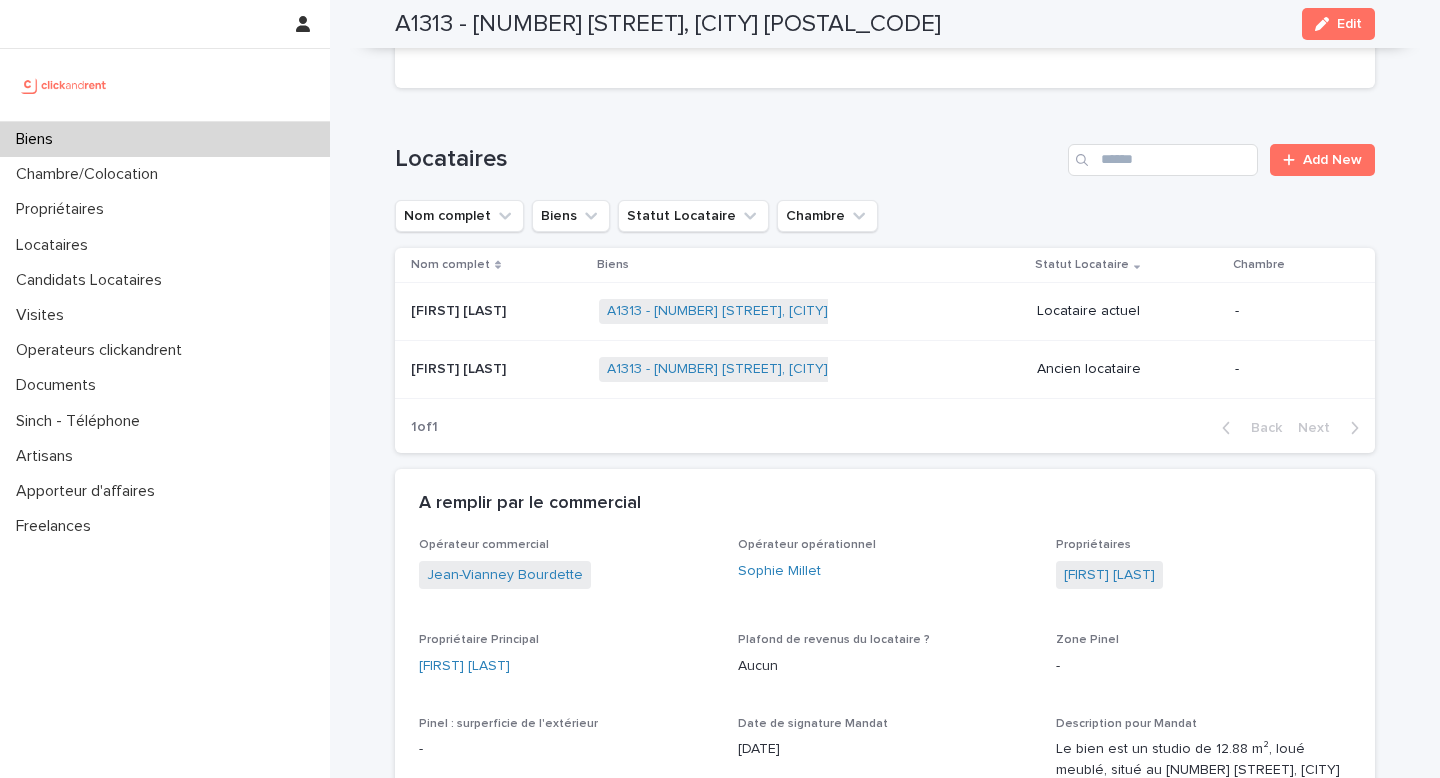 scroll, scrollTop: 996, scrollLeft: 0, axis: vertical 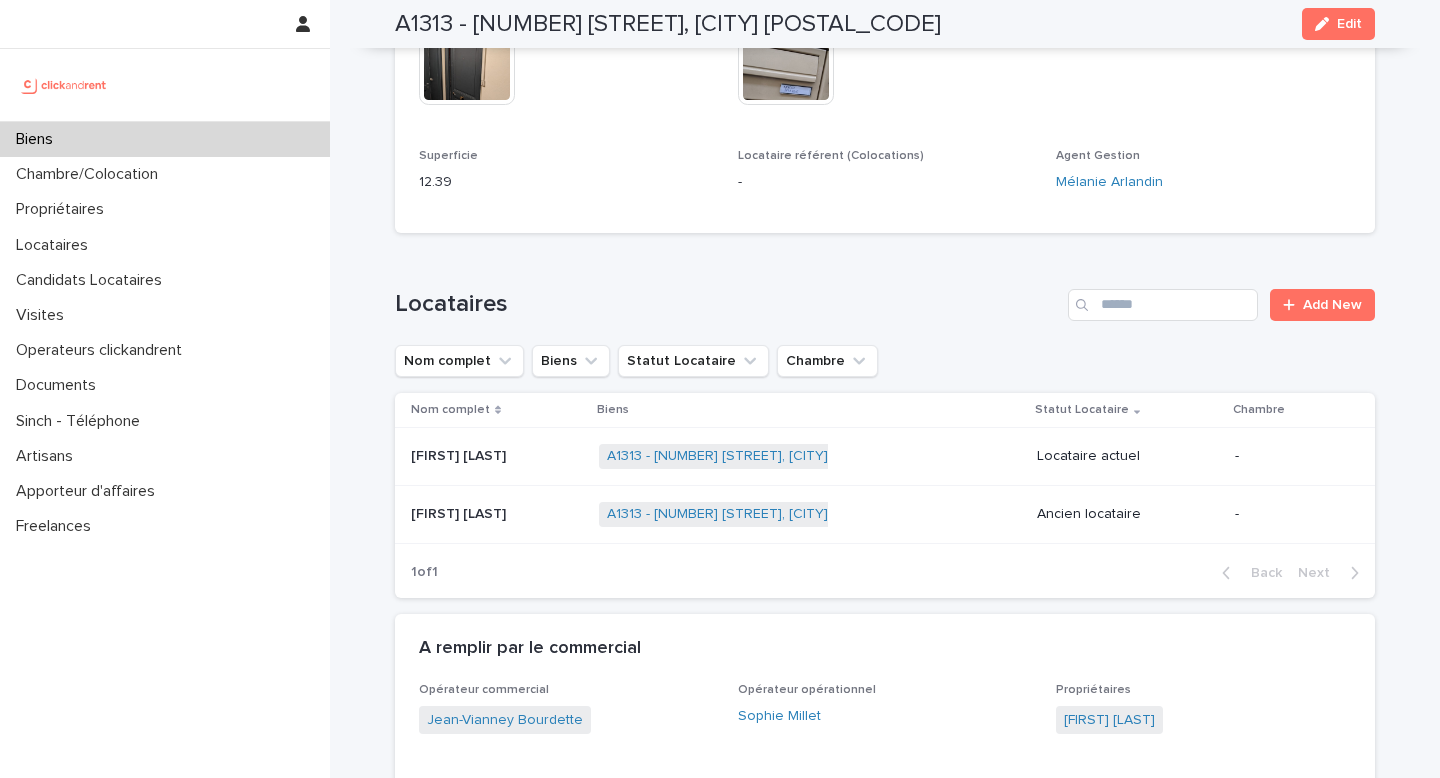 click on "[FIRST] [LAST] [FIRST] [LAST]" at bounding box center [497, 456] 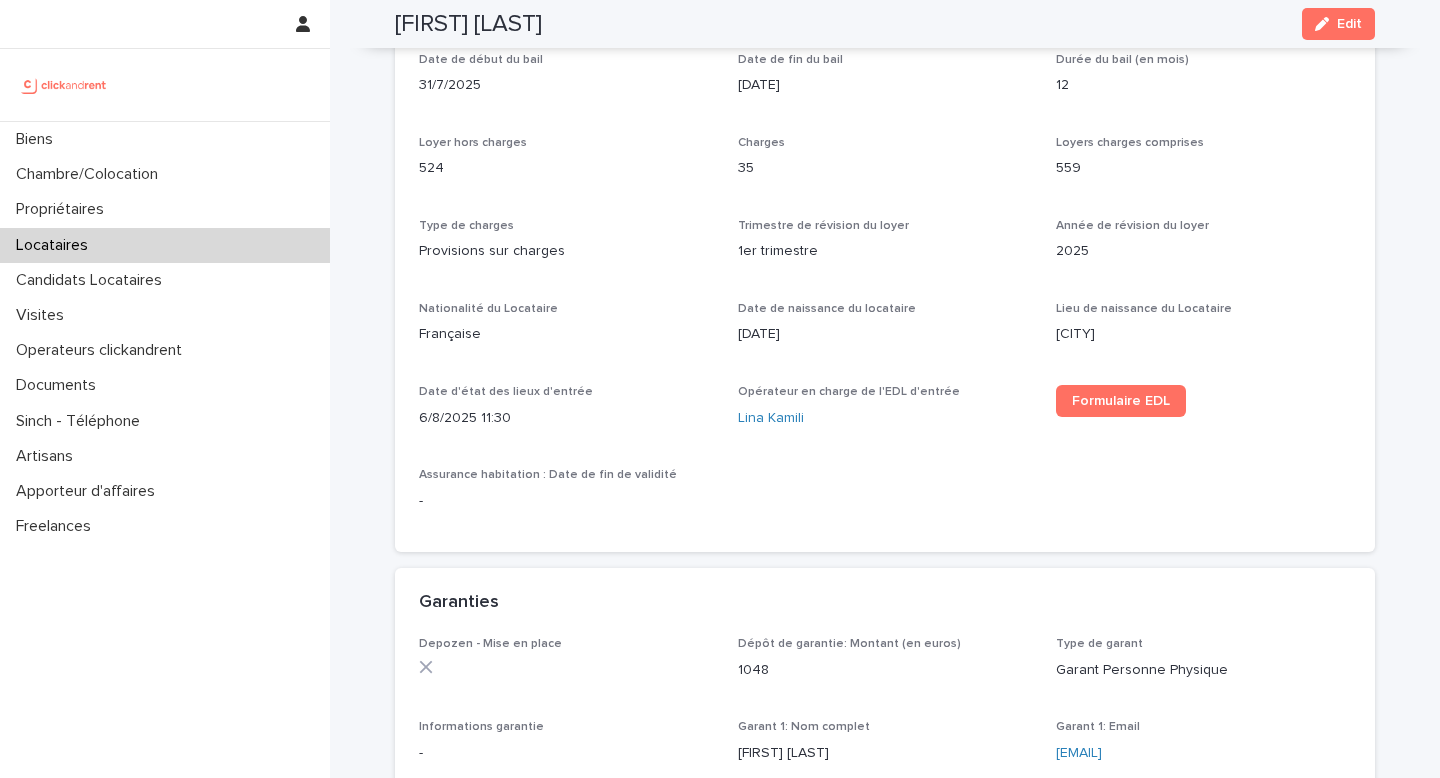 scroll, scrollTop: 690, scrollLeft: 0, axis: vertical 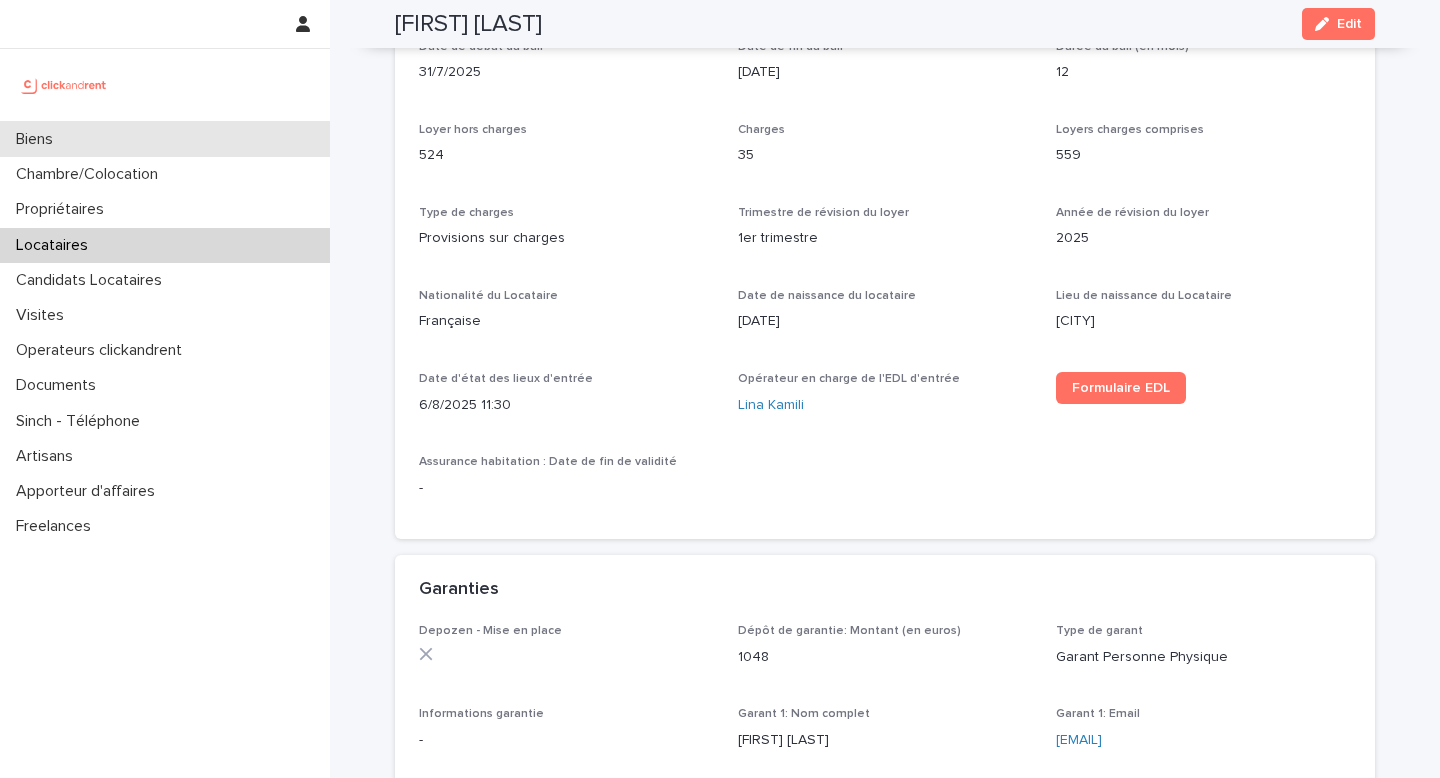 click on "Biens" at bounding box center (165, 139) 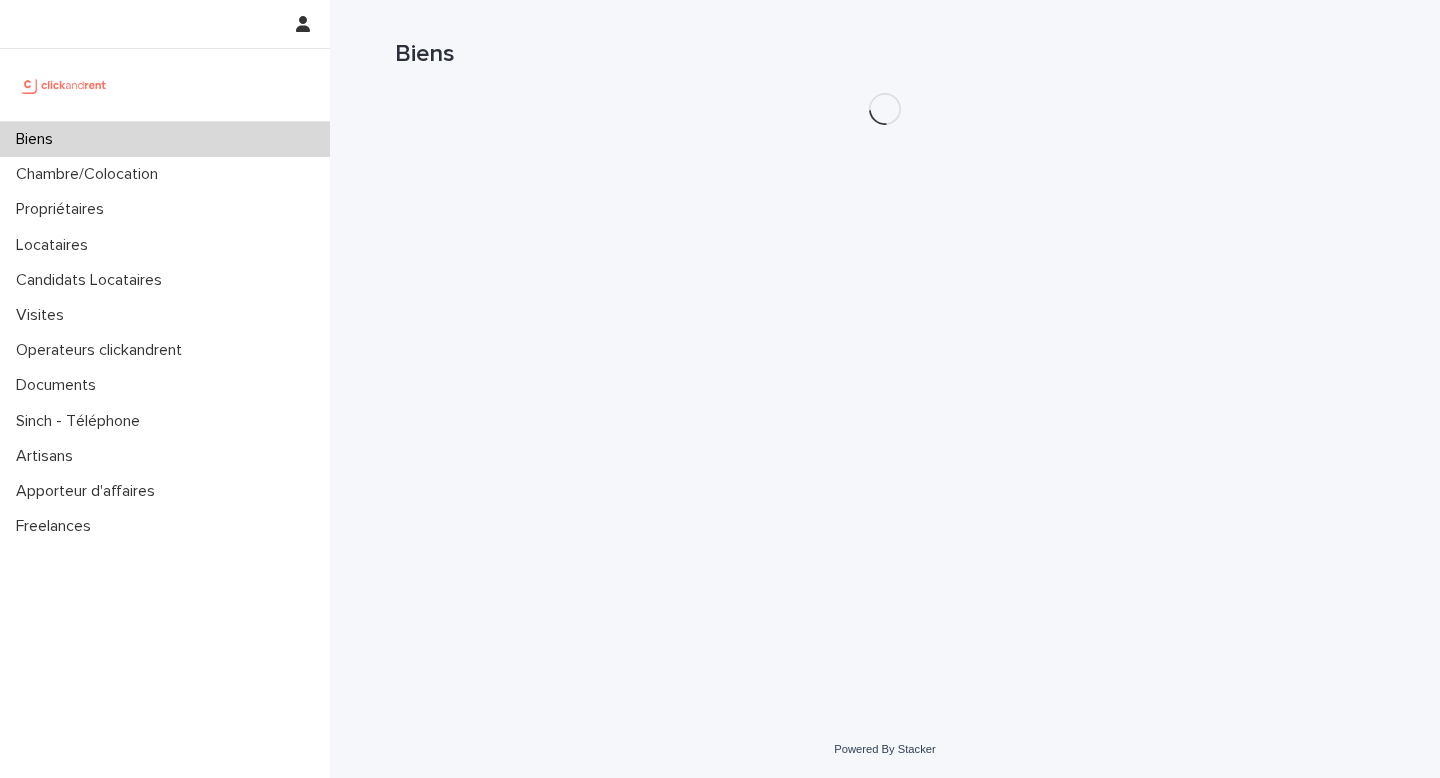 scroll, scrollTop: 0, scrollLeft: 0, axis: both 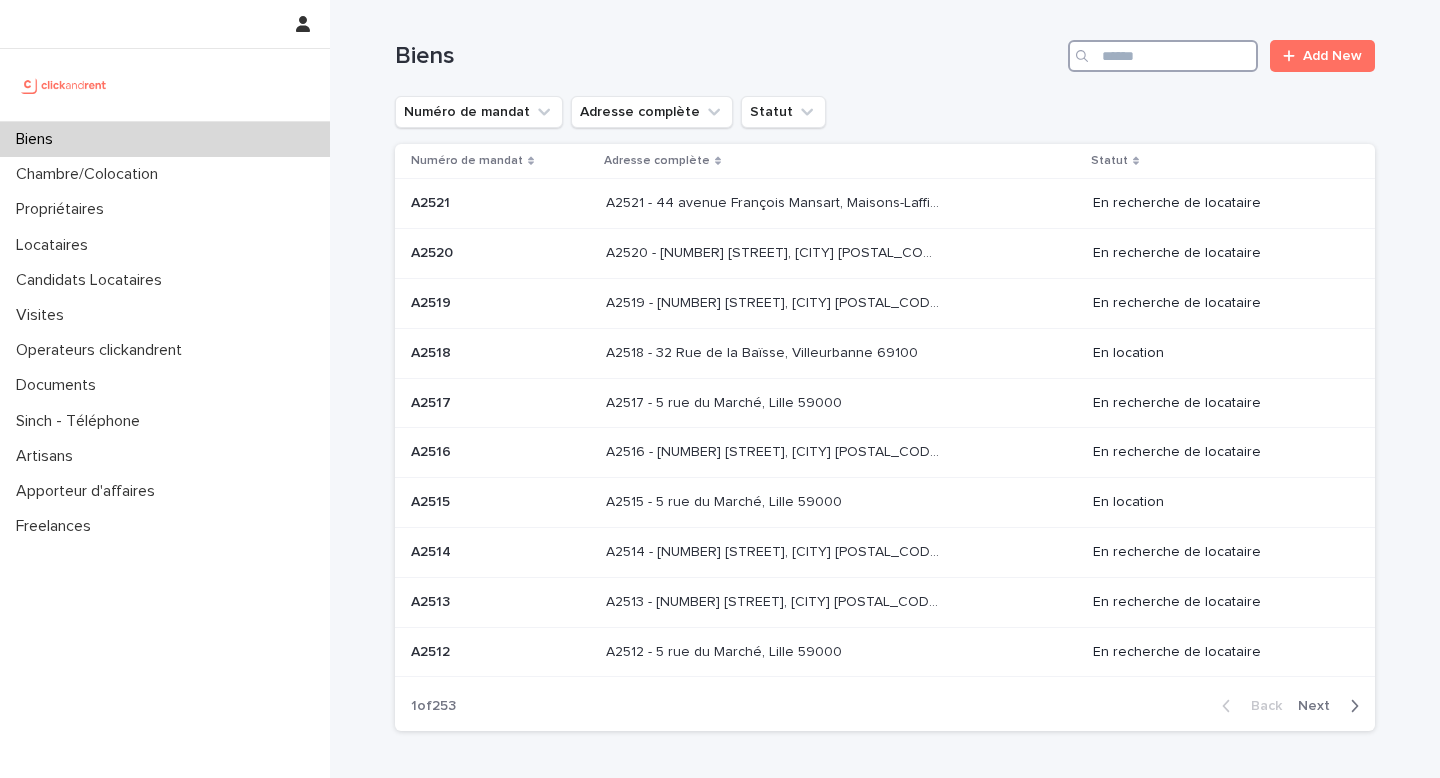 click at bounding box center (1163, 56) 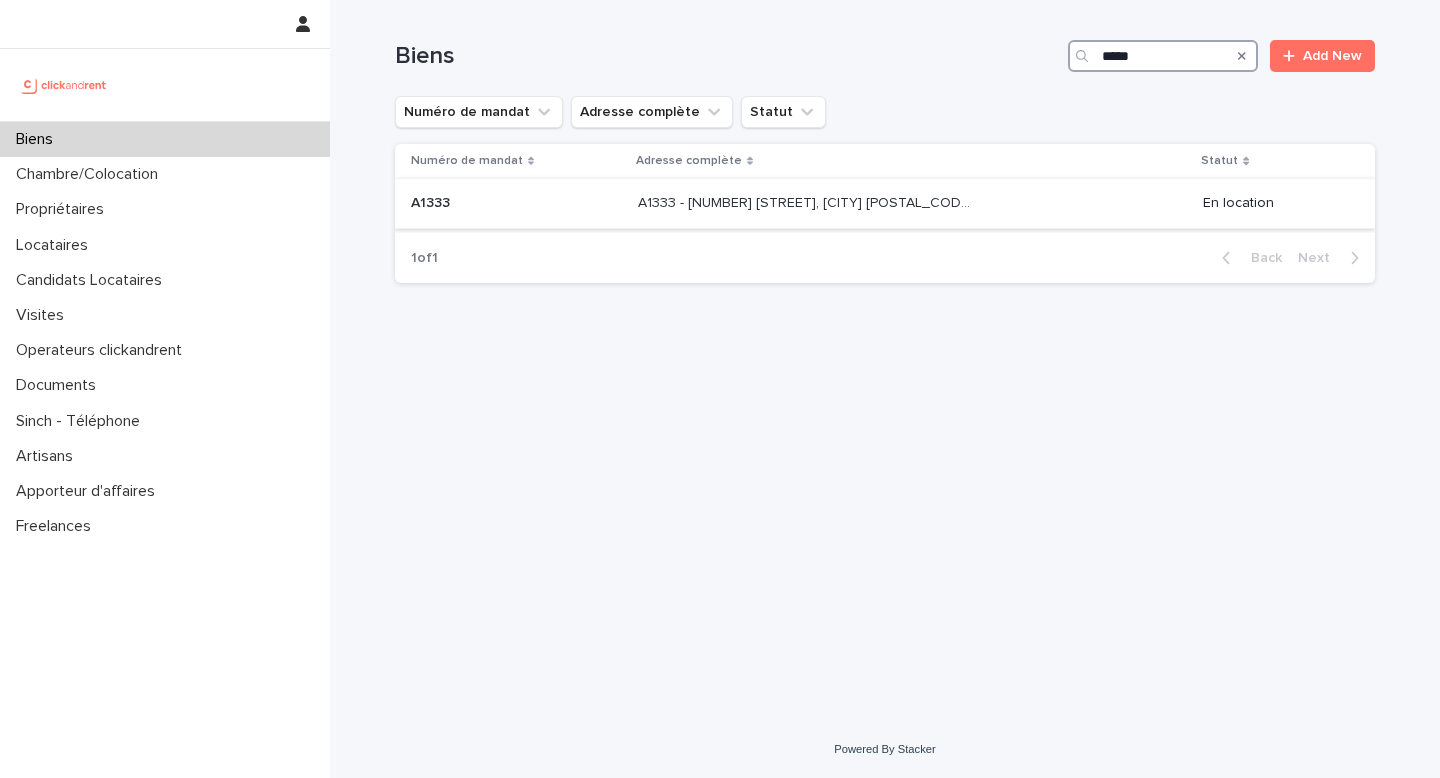 type on "*****" 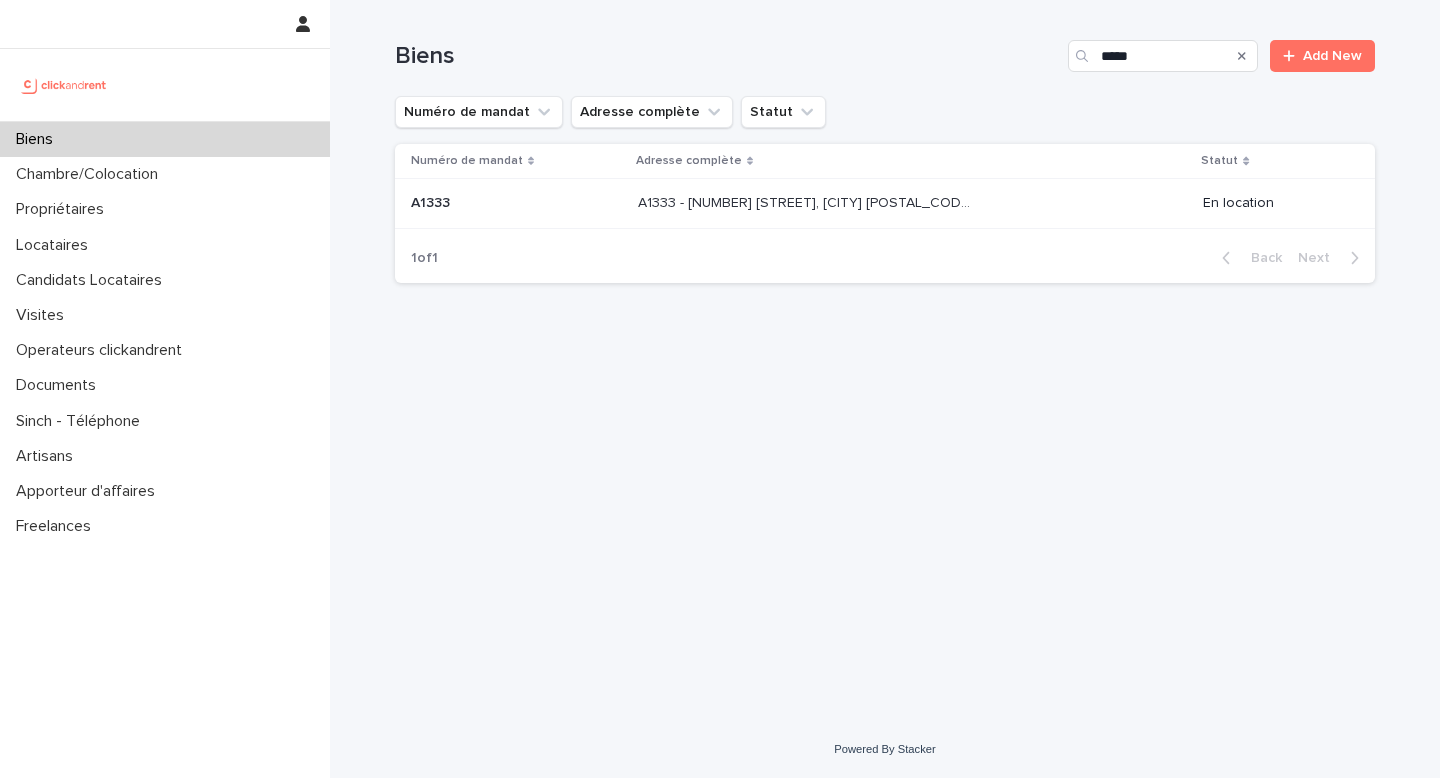 click on "A1333 - [NUMBER] [STREET], [CITY] [POSTAL_CODE] A1333 - [NUMBER] [STREET], [CITY] [POSTAL_CODE]" at bounding box center [912, 203] 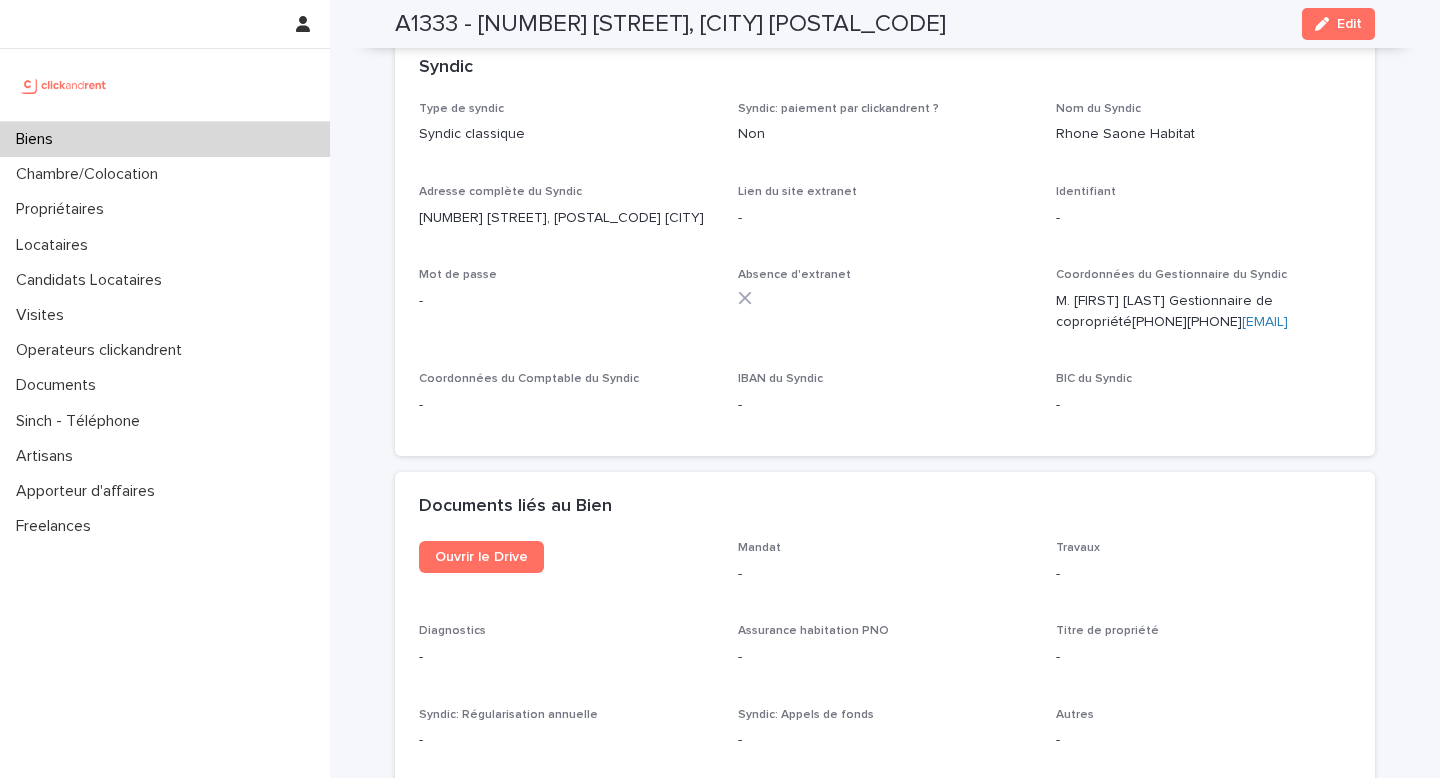 scroll, scrollTop: 6951, scrollLeft: 0, axis: vertical 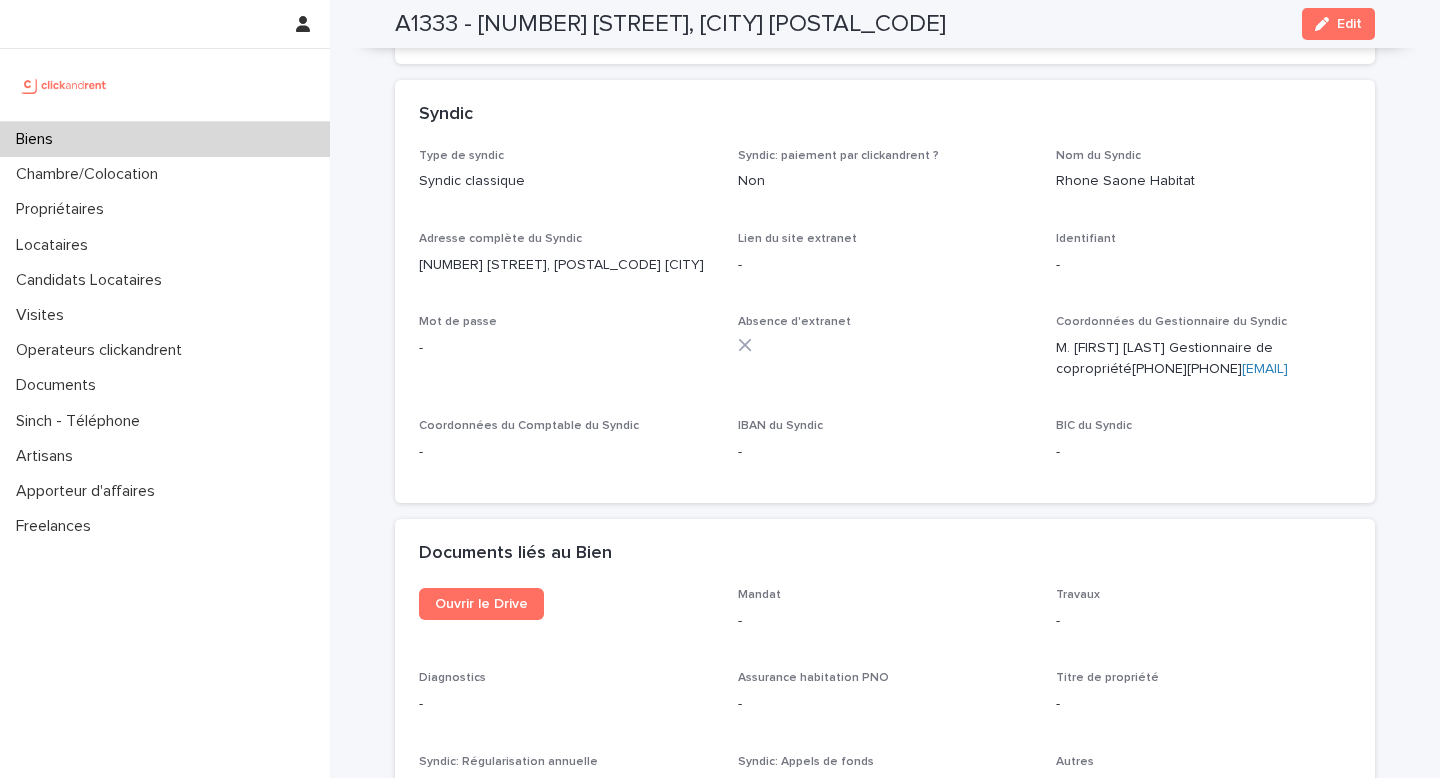 click on "[PHONE]" 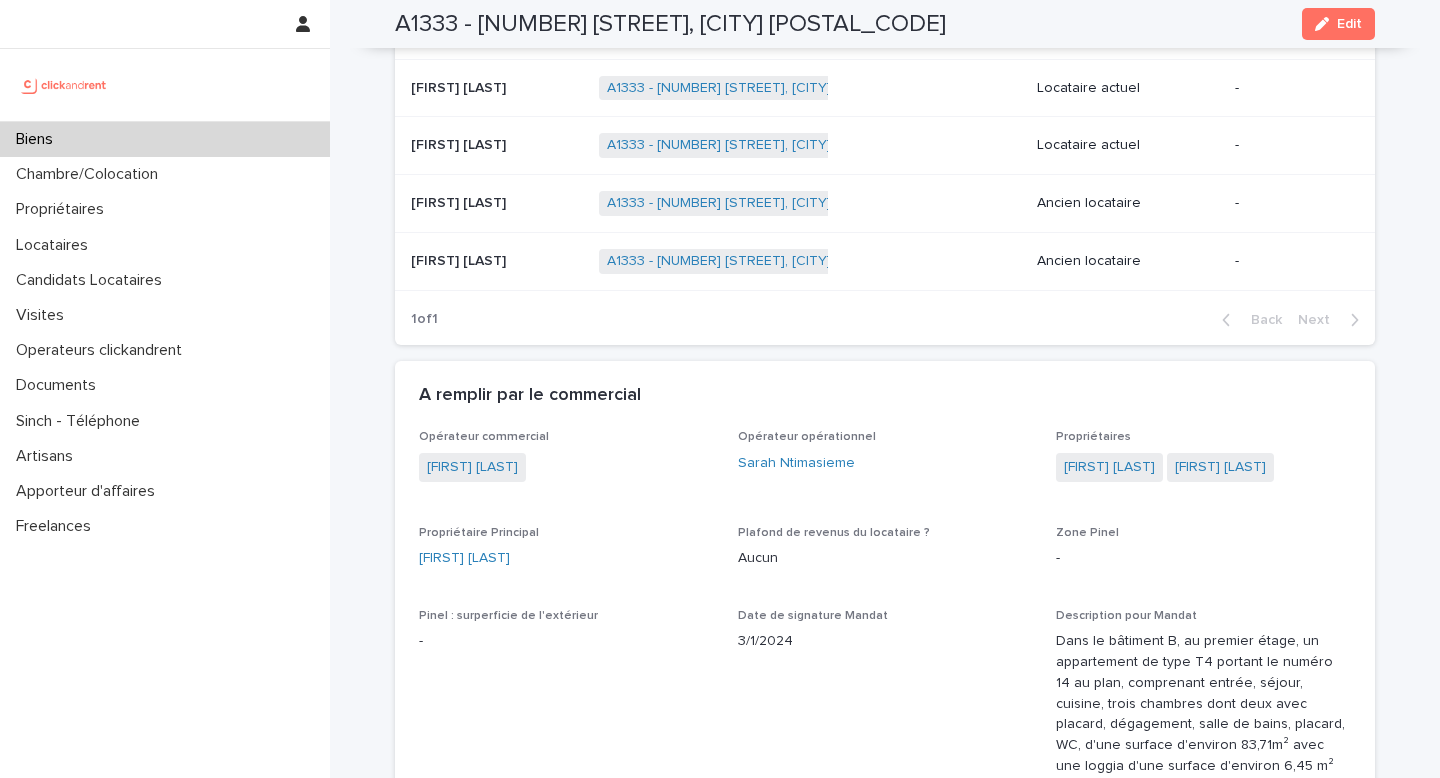 scroll, scrollTop: 1005, scrollLeft: 0, axis: vertical 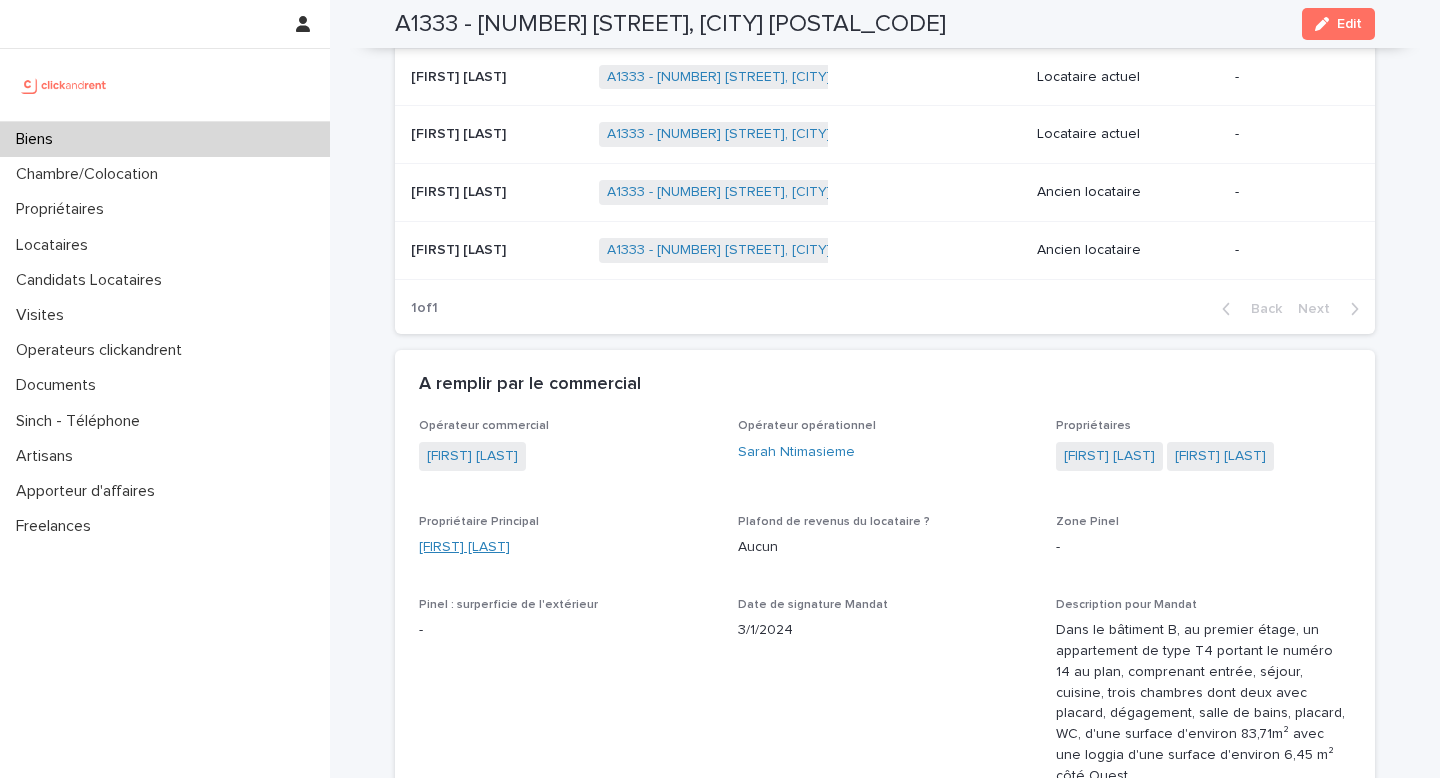 click on "[FIRST] [LAST]" at bounding box center (464, 547) 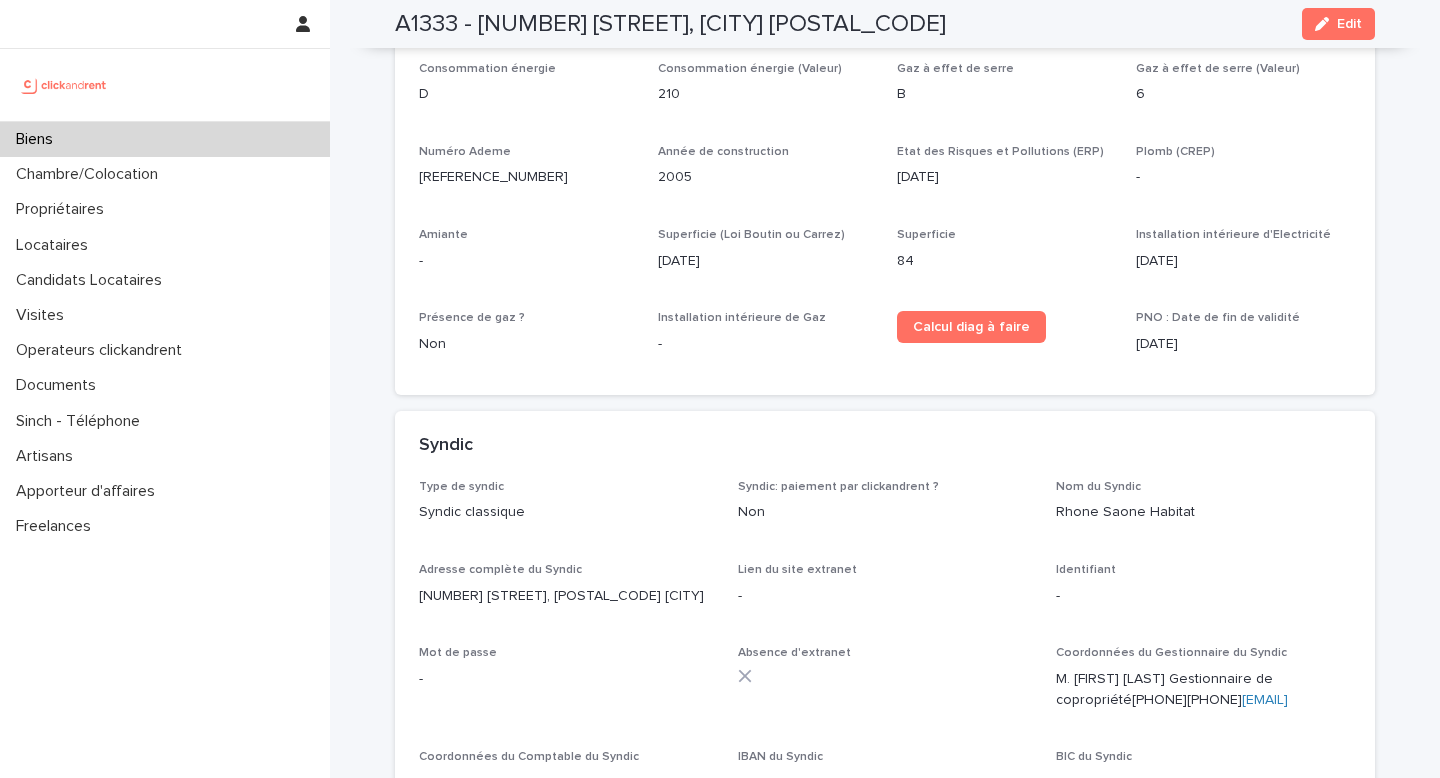 scroll, scrollTop: 6704, scrollLeft: 0, axis: vertical 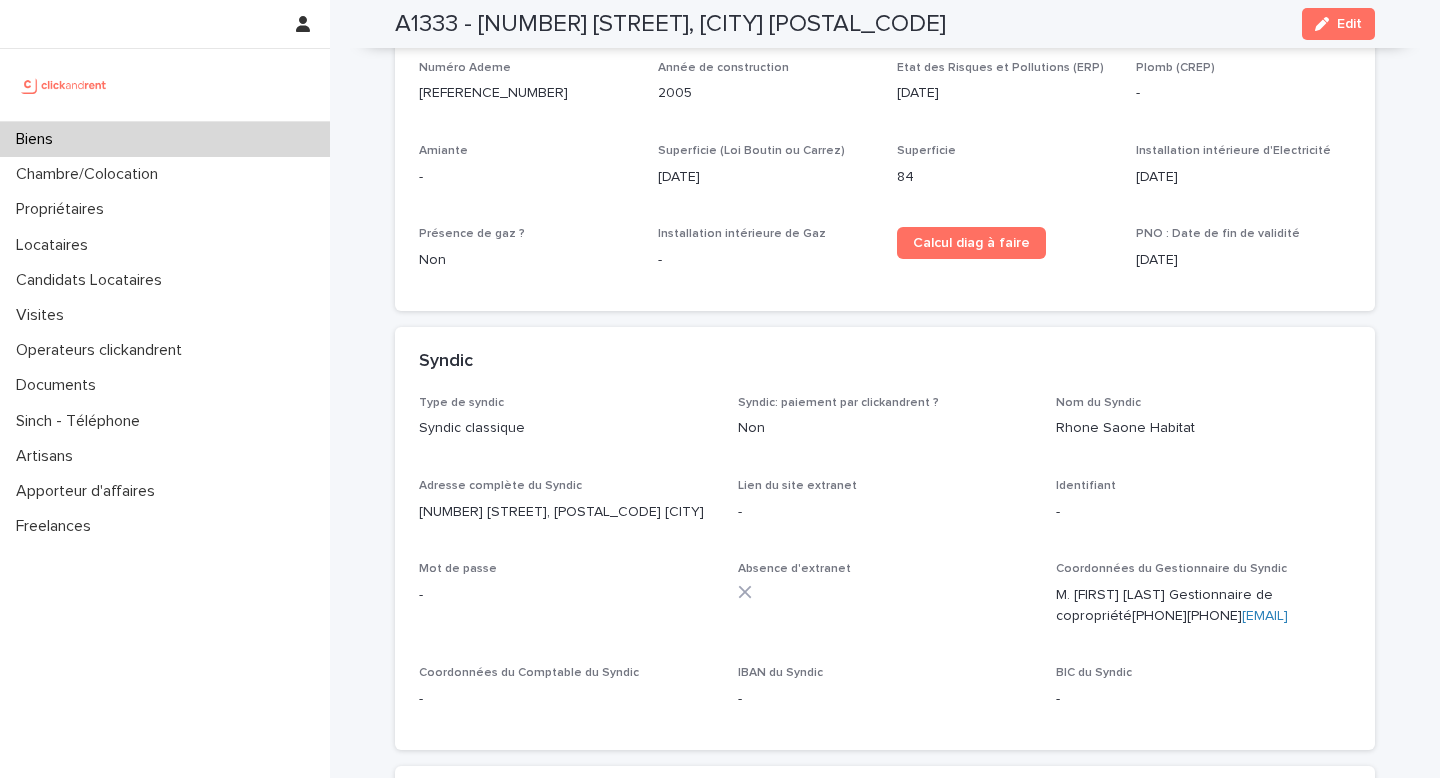 drag, startPoint x: 1261, startPoint y: 579, endPoint x: 1168, endPoint y: 573, distance: 93.193344 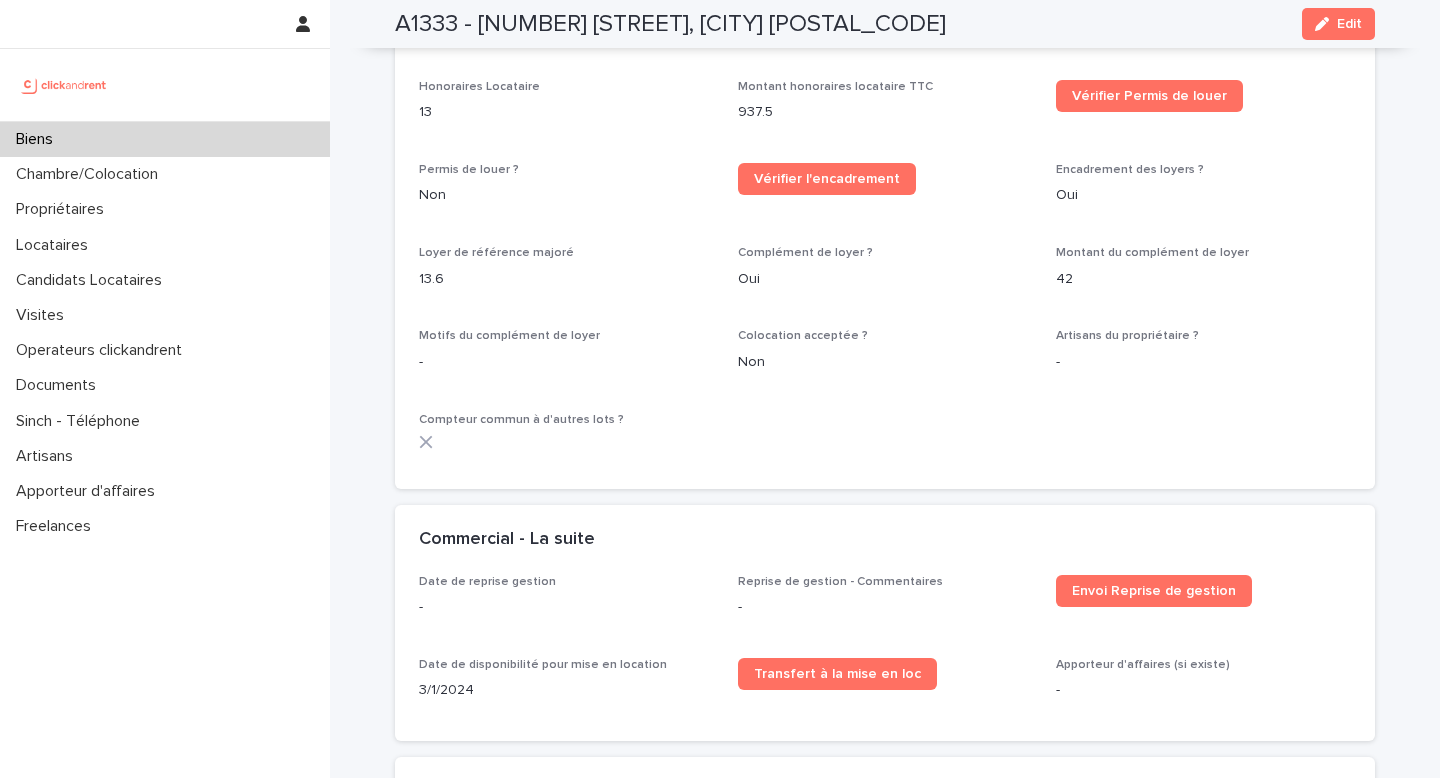 scroll, scrollTop: 2644, scrollLeft: 0, axis: vertical 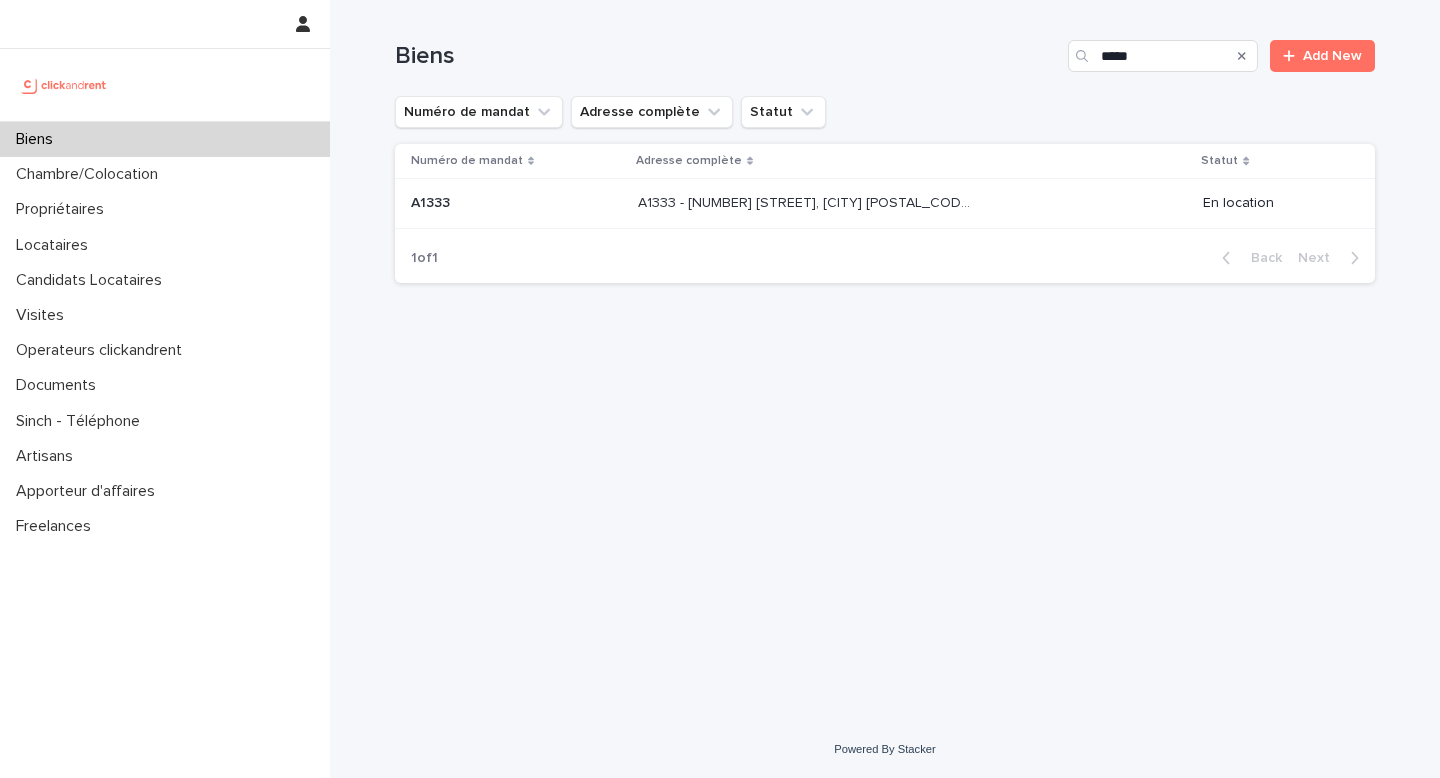 click at bounding box center (516, 203) 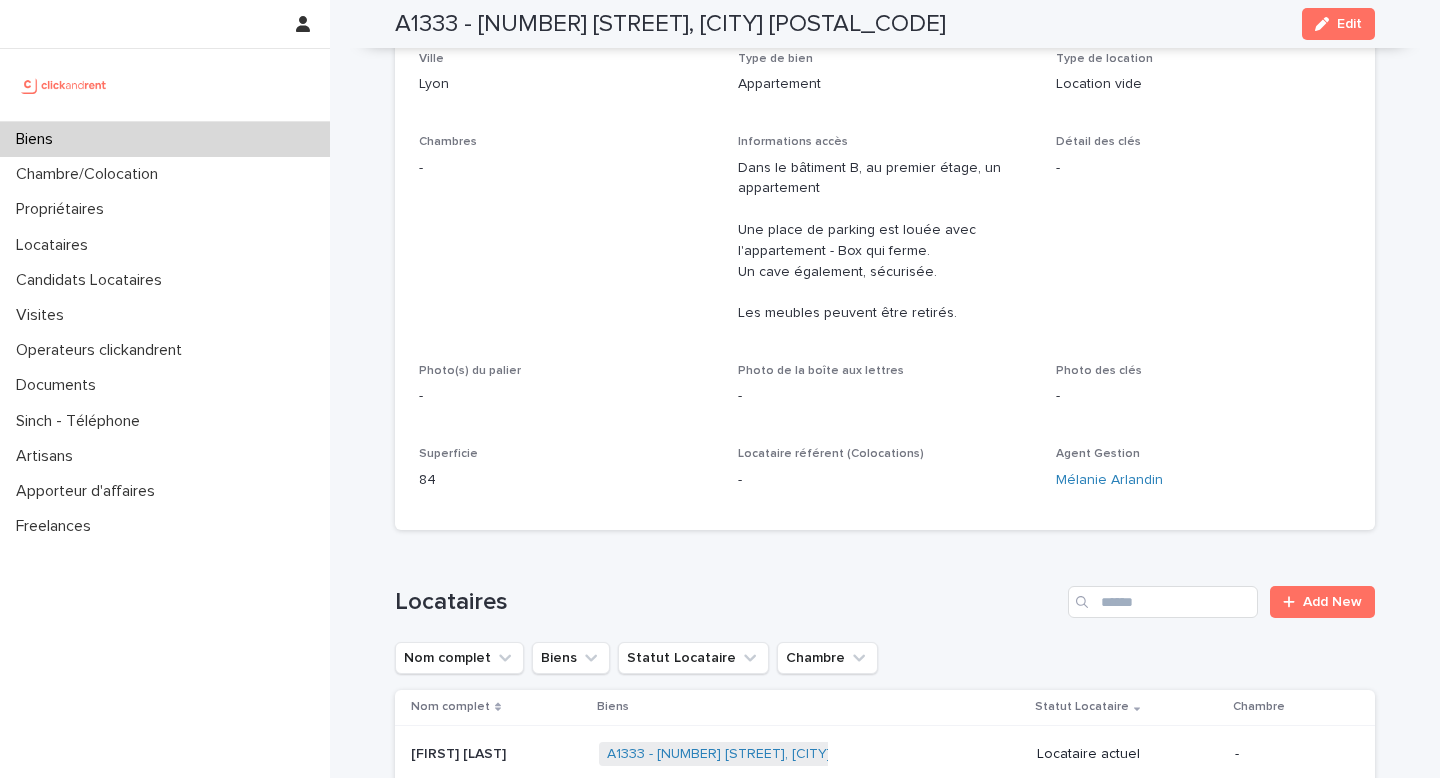 scroll, scrollTop: 774, scrollLeft: 0, axis: vertical 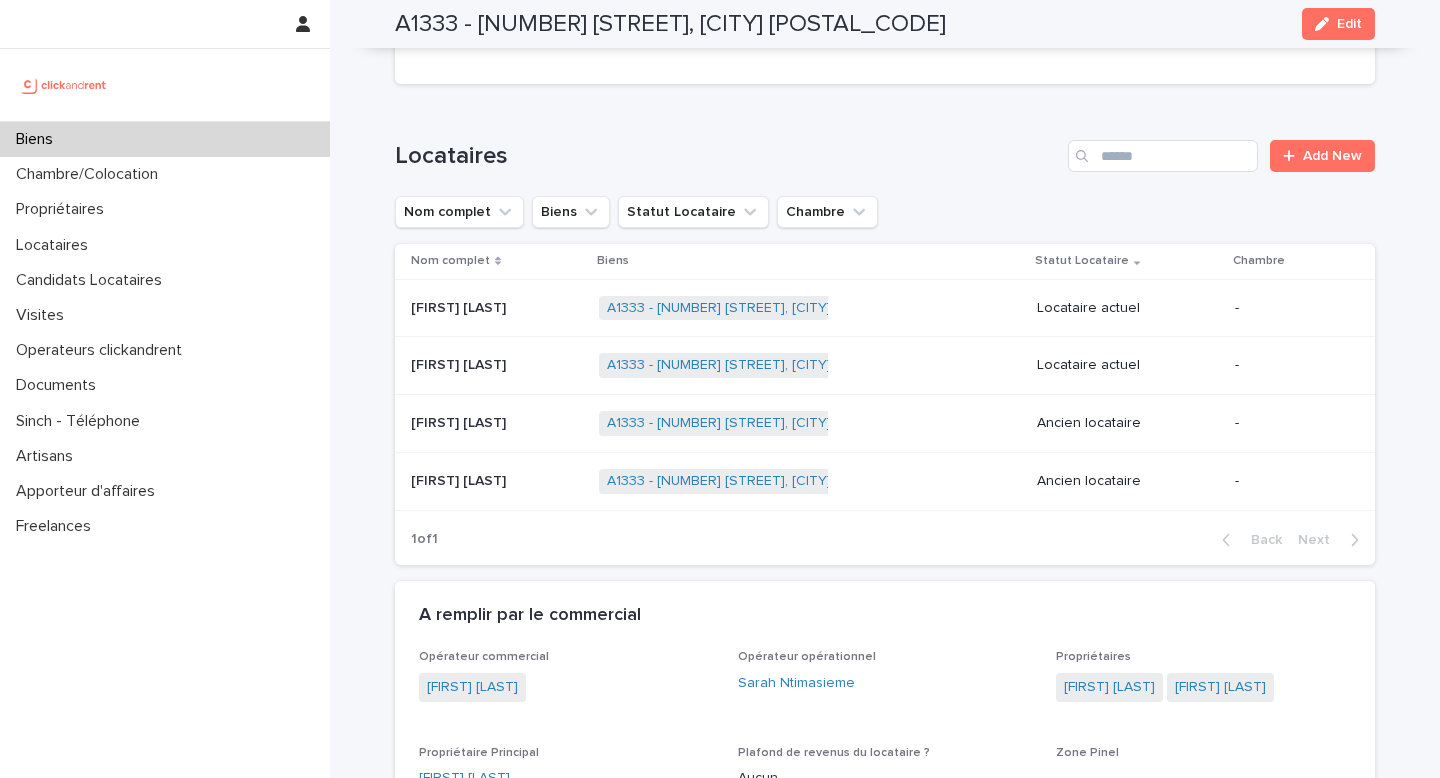 click on "Locataires" at bounding box center (727, 156) 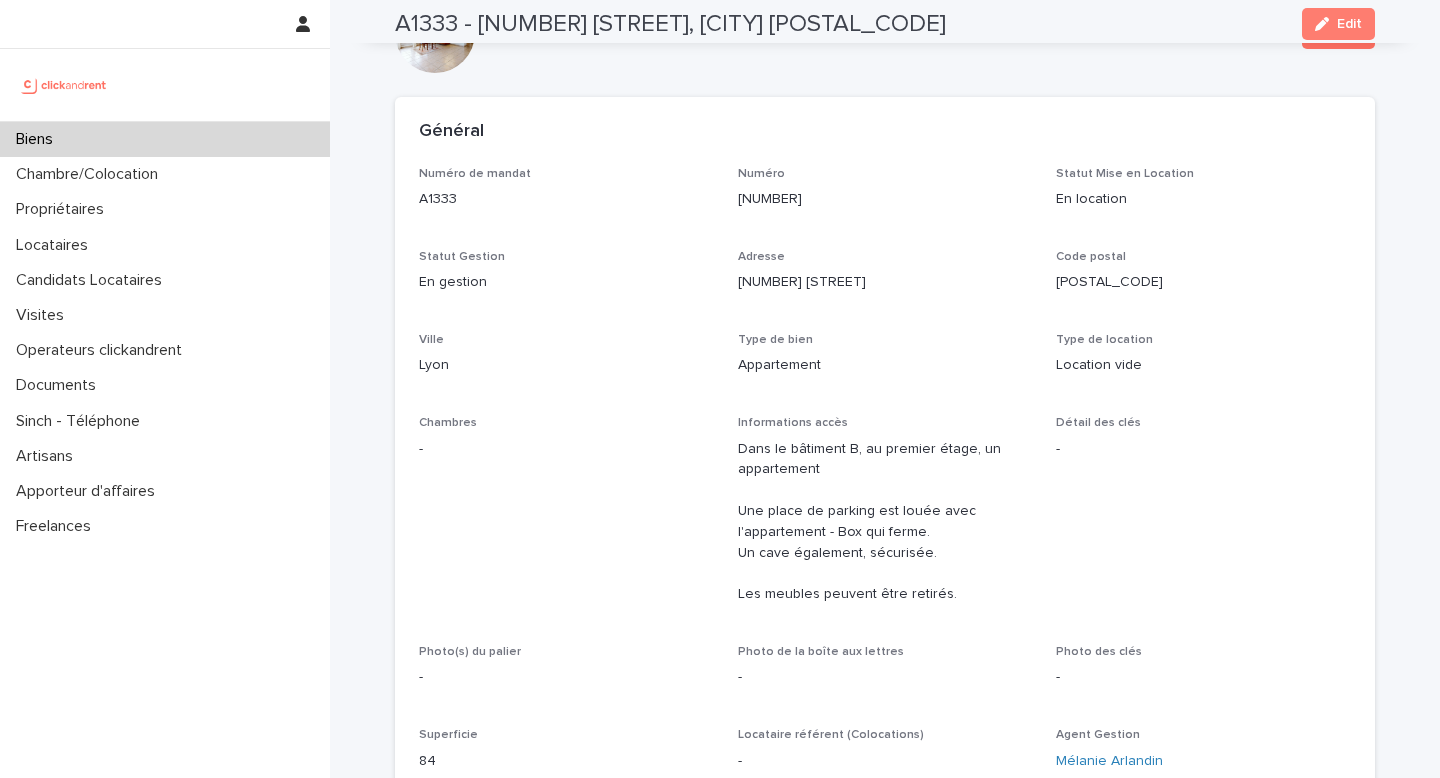 scroll, scrollTop: 0, scrollLeft: 0, axis: both 